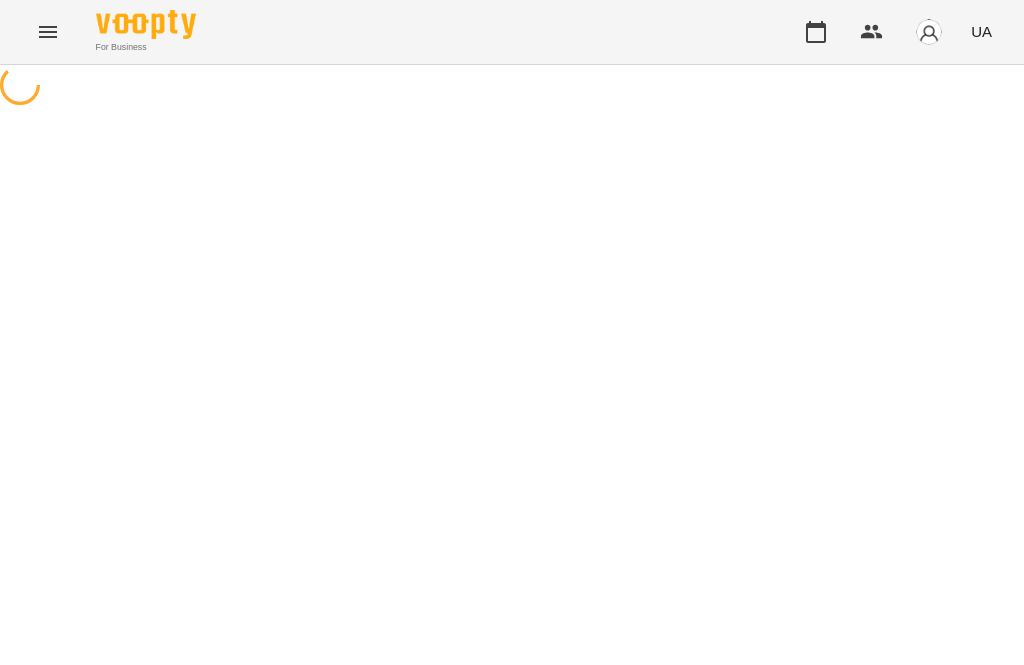 scroll, scrollTop: 0, scrollLeft: 0, axis: both 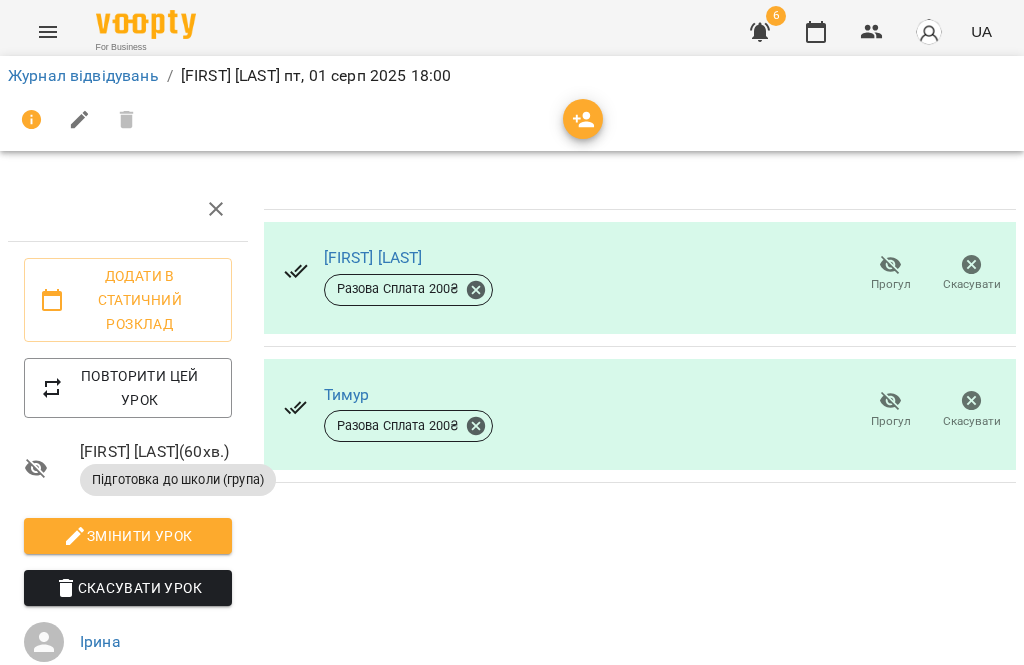 click at bounding box center [48, 32] 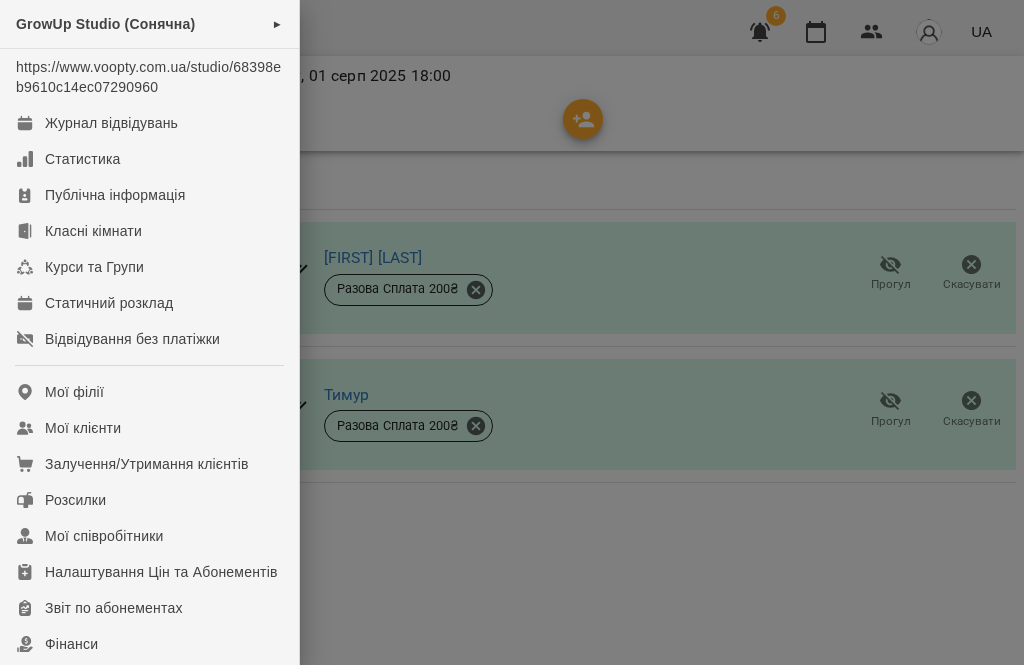 click on "Мої клієнти" at bounding box center [83, 428] 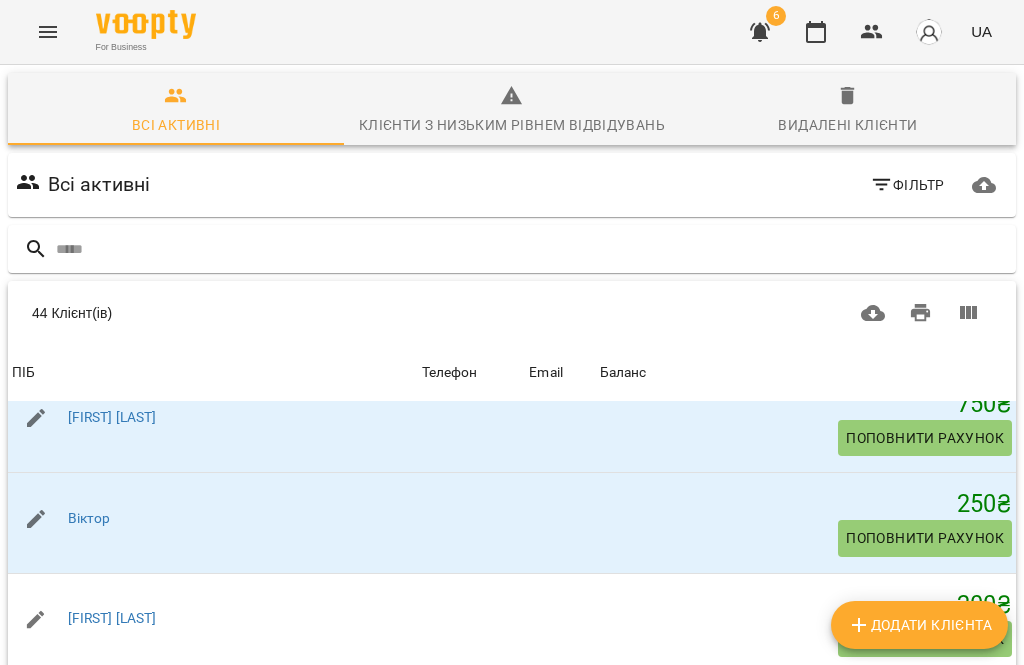 scroll, scrollTop: 1541, scrollLeft: 0, axis: vertical 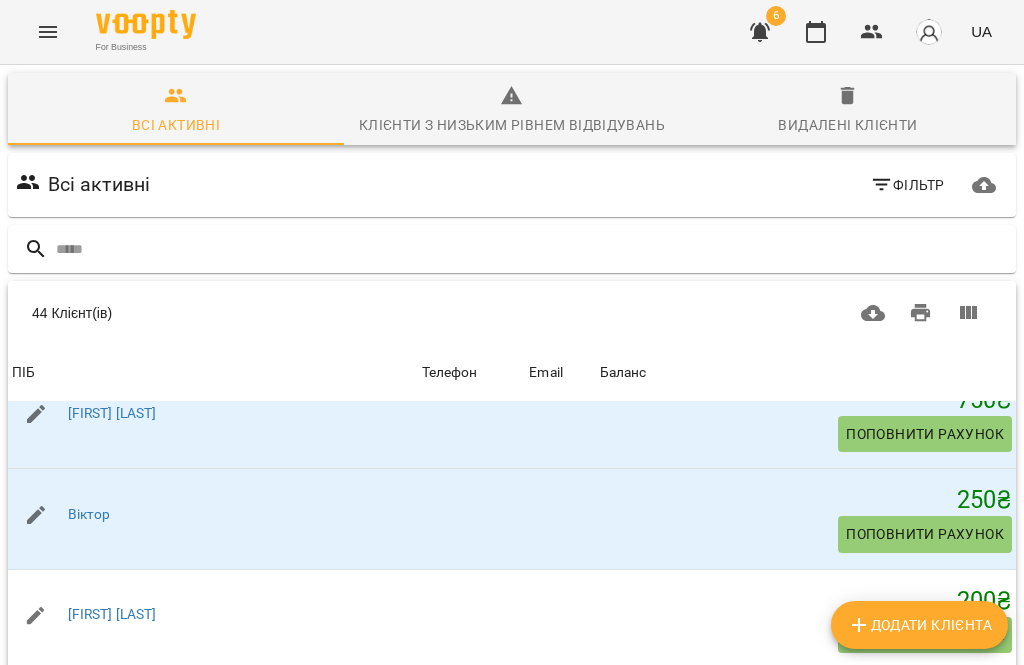 click on "Віктор" at bounding box center [89, 514] 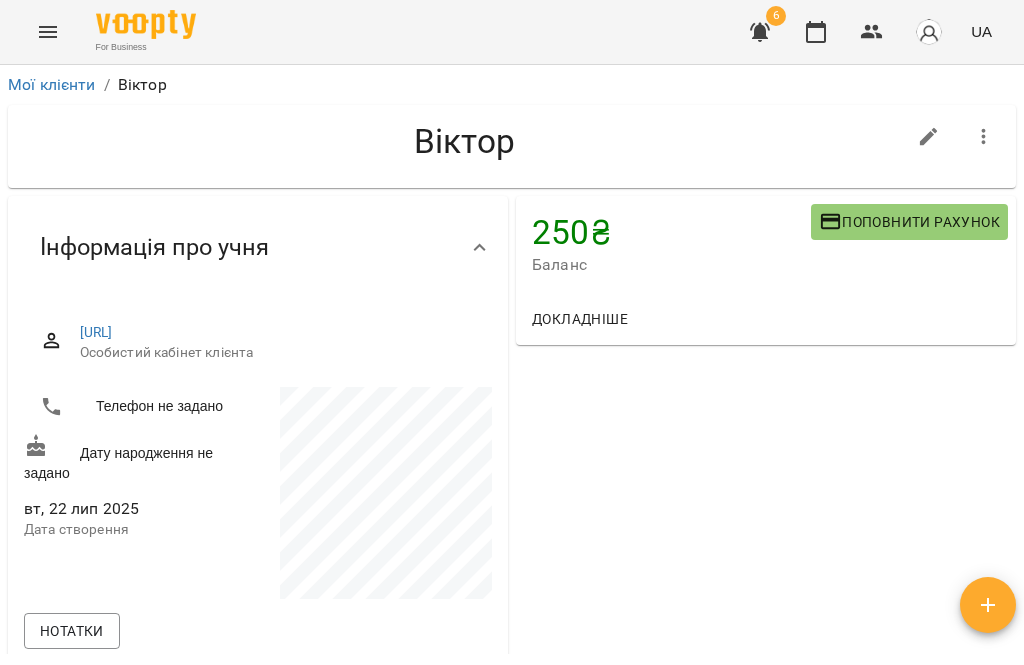 scroll, scrollTop: 0, scrollLeft: 0, axis: both 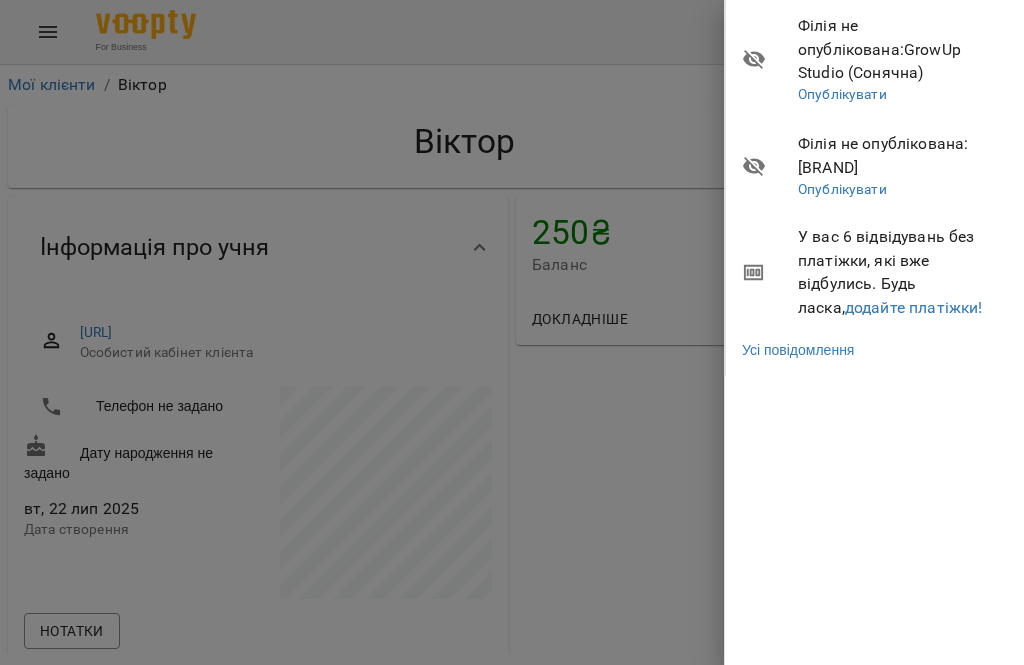 click on "додайте платіжки!" at bounding box center (914, 307) 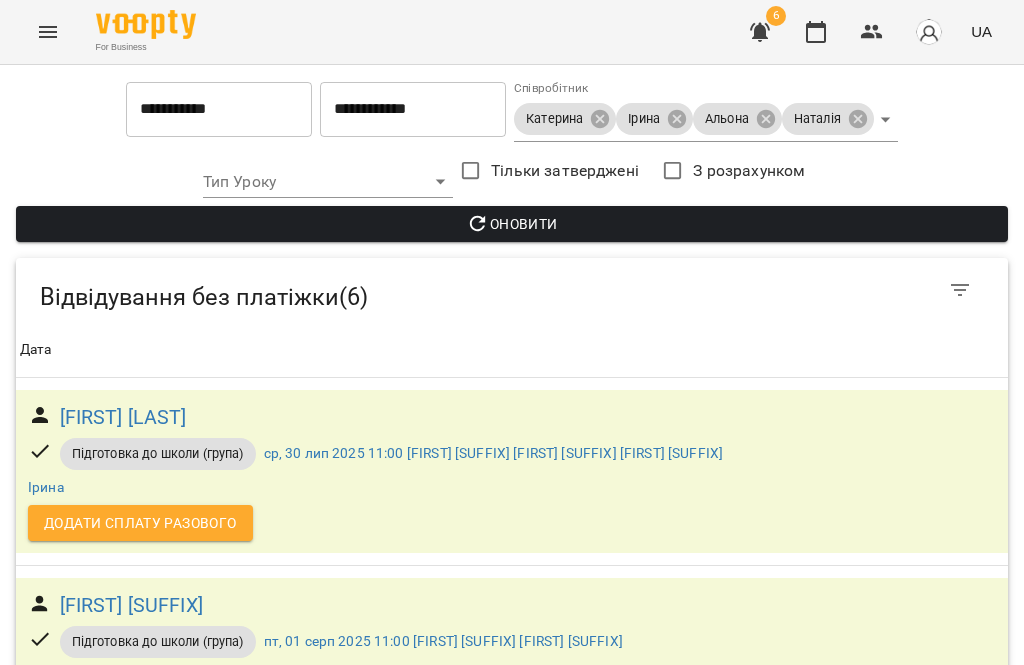 scroll, scrollTop: 55, scrollLeft: 0, axis: vertical 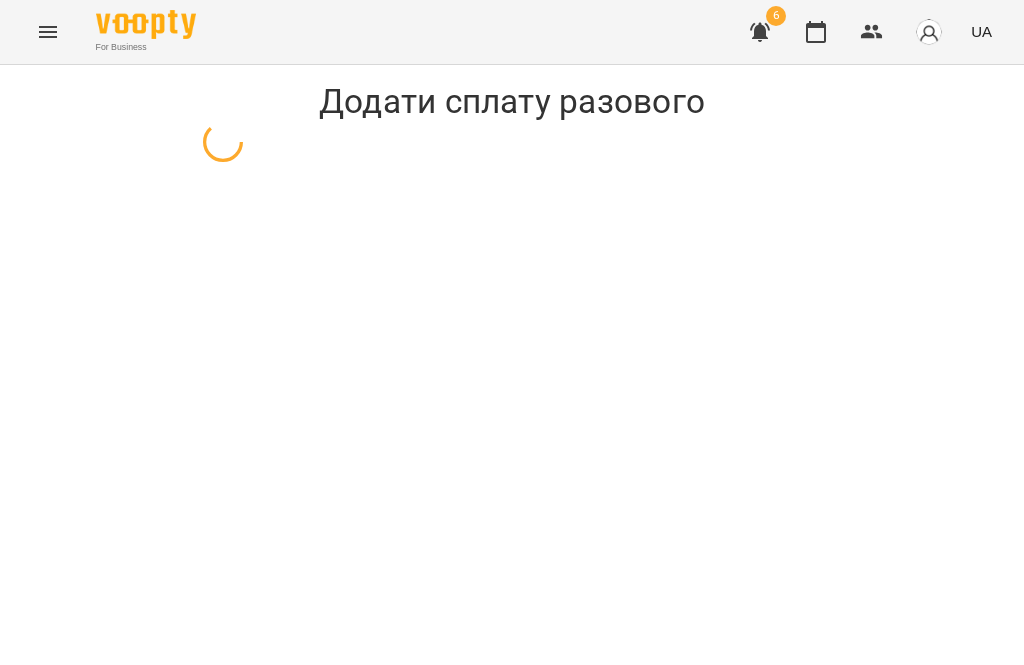 select on "**********" 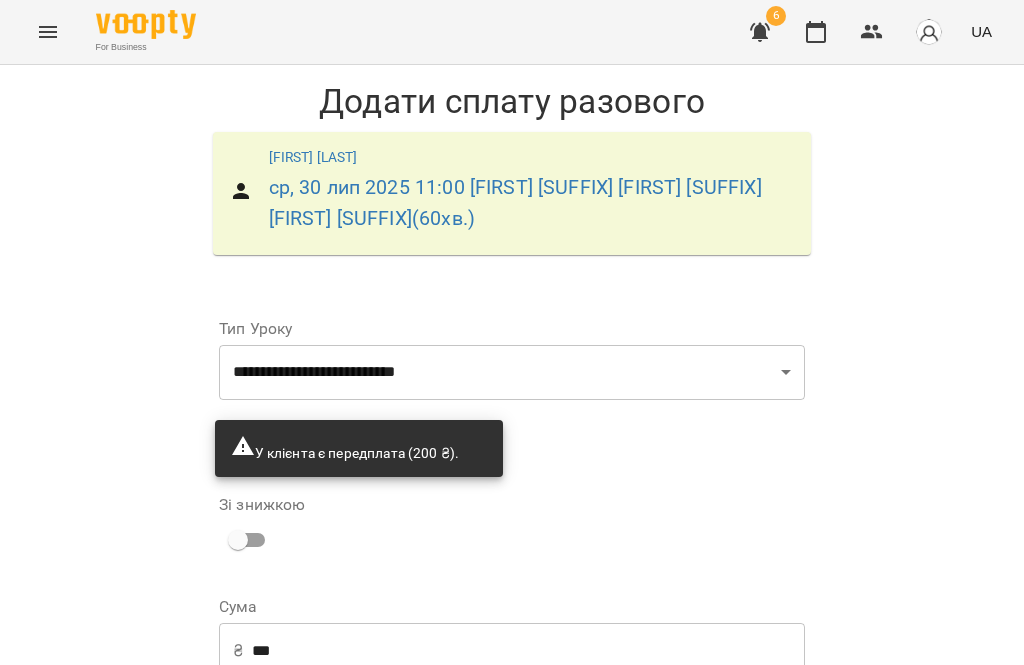 scroll, scrollTop: 161, scrollLeft: 0, axis: vertical 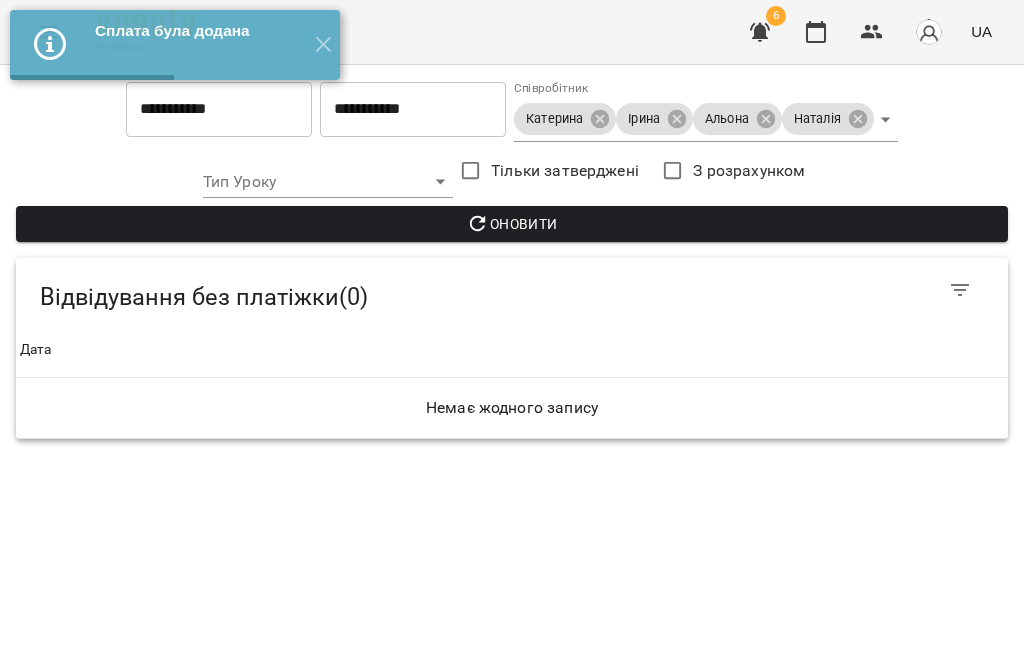 click on "✕" at bounding box center [323, 45] 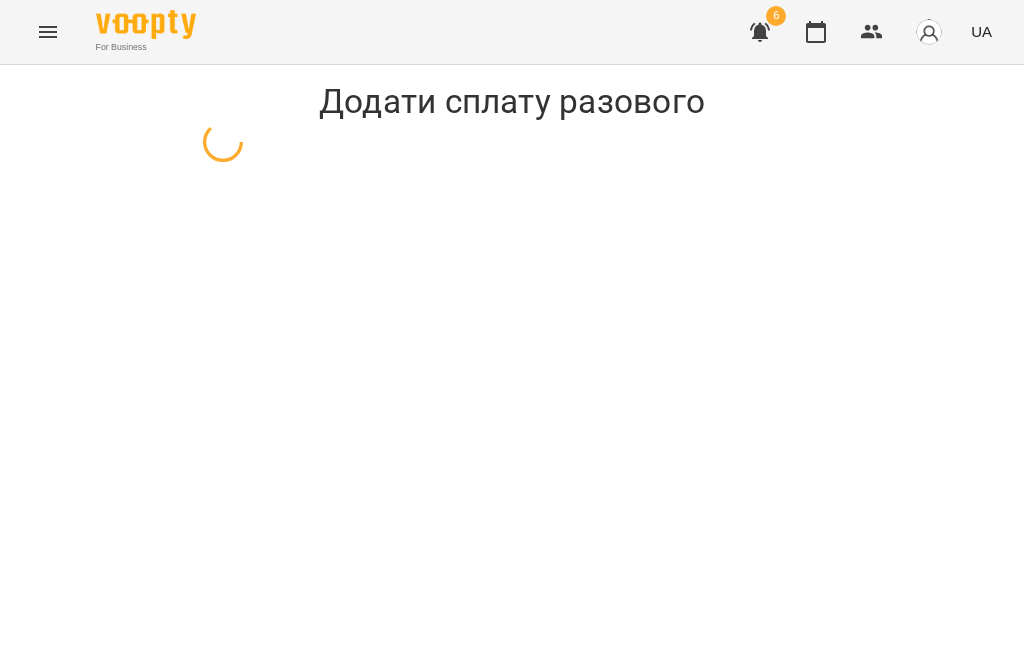 select on "**********" 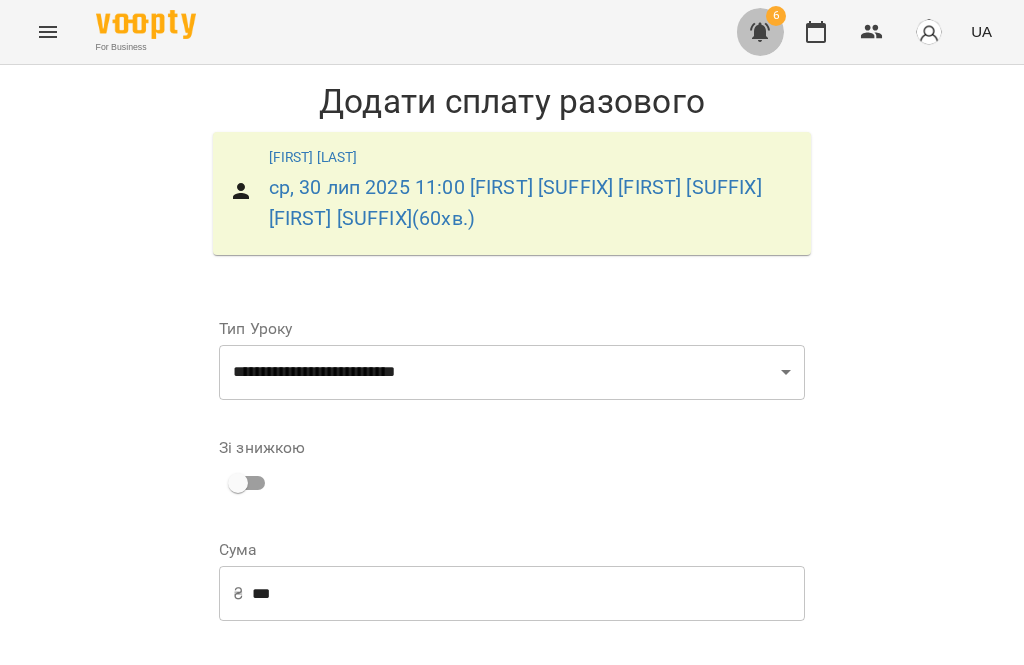 click at bounding box center (760, 32) 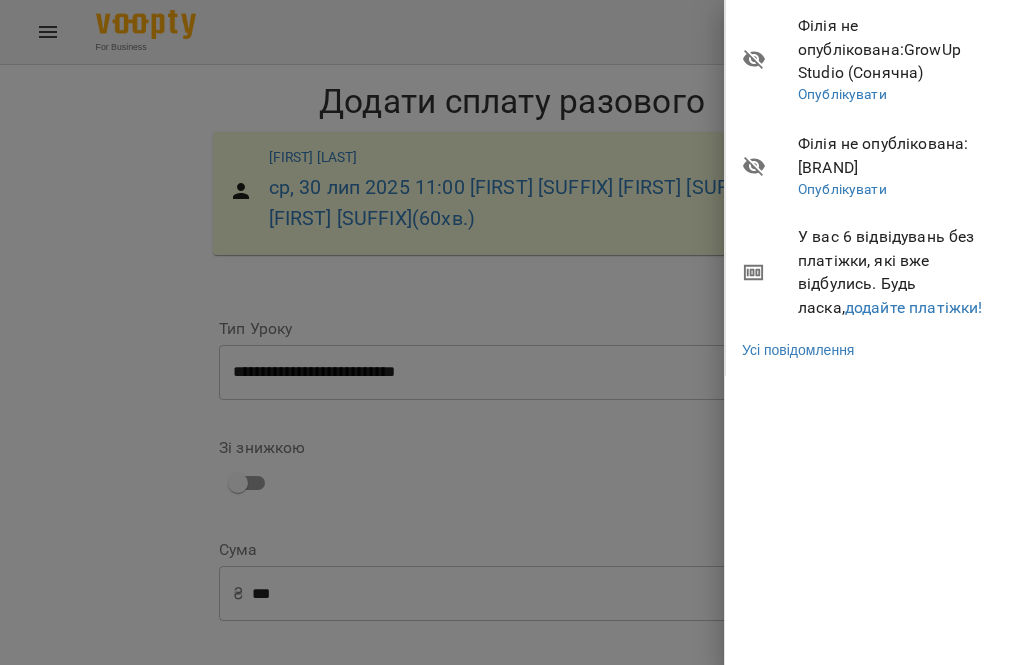 click on "додайте платіжки!" at bounding box center (914, 307) 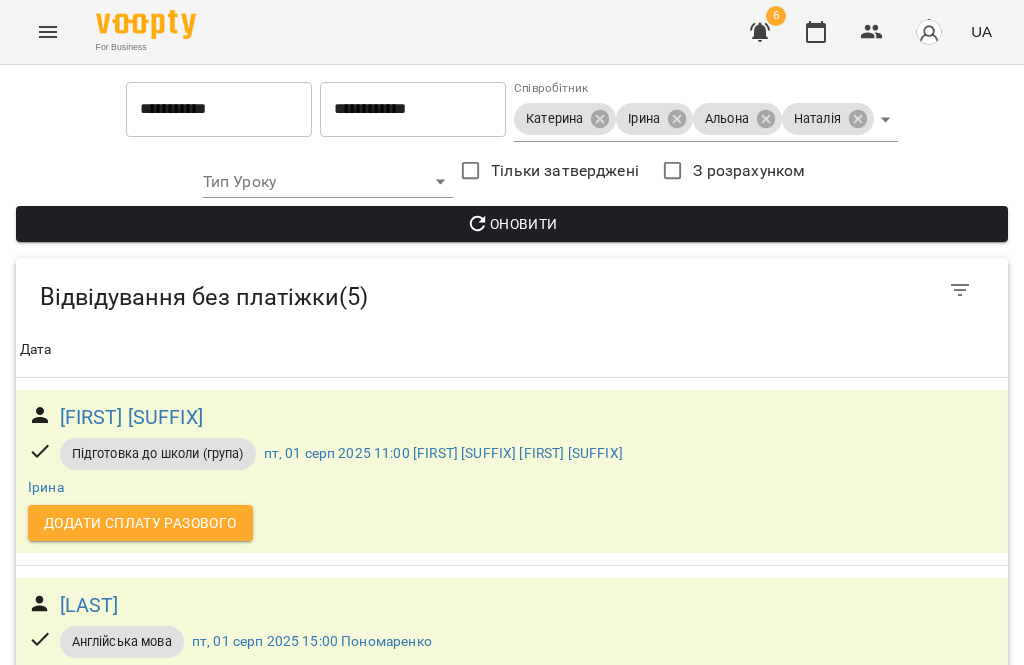 scroll, scrollTop: 542, scrollLeft: 0, axis: vertical 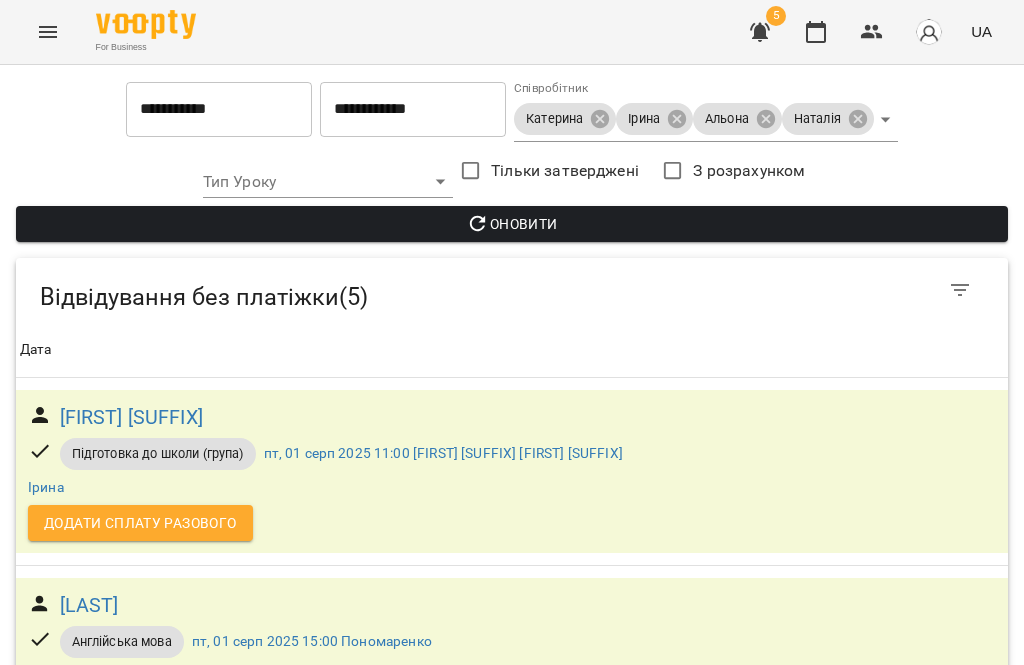 click on "Додати сплату разового" at bounding box center [140, 900] 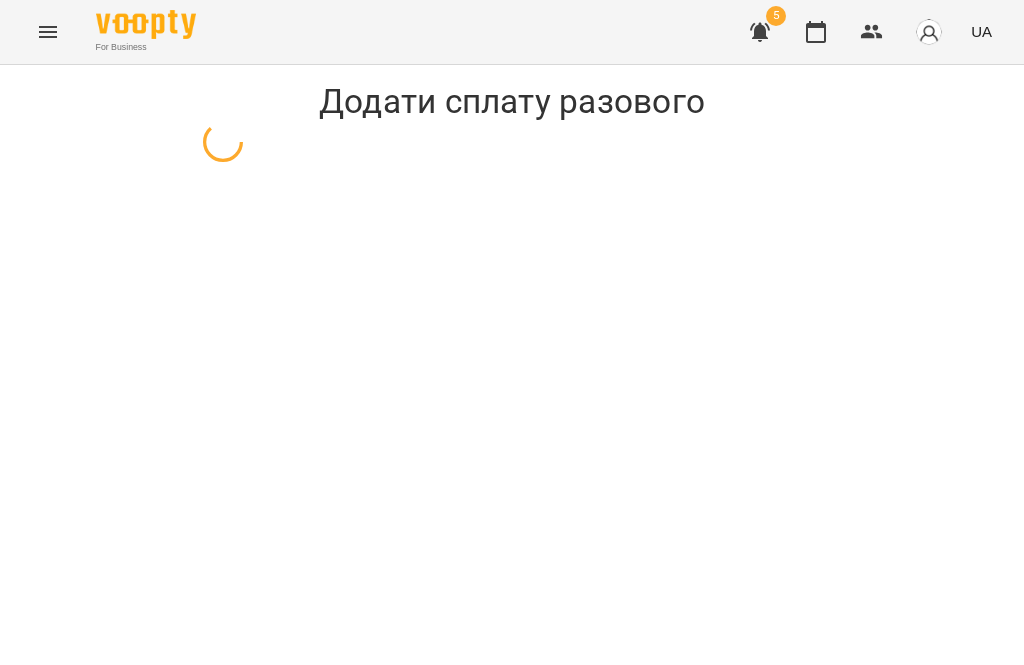 scroll, scrollTop: 0, scrollLeft: 0, axis: both 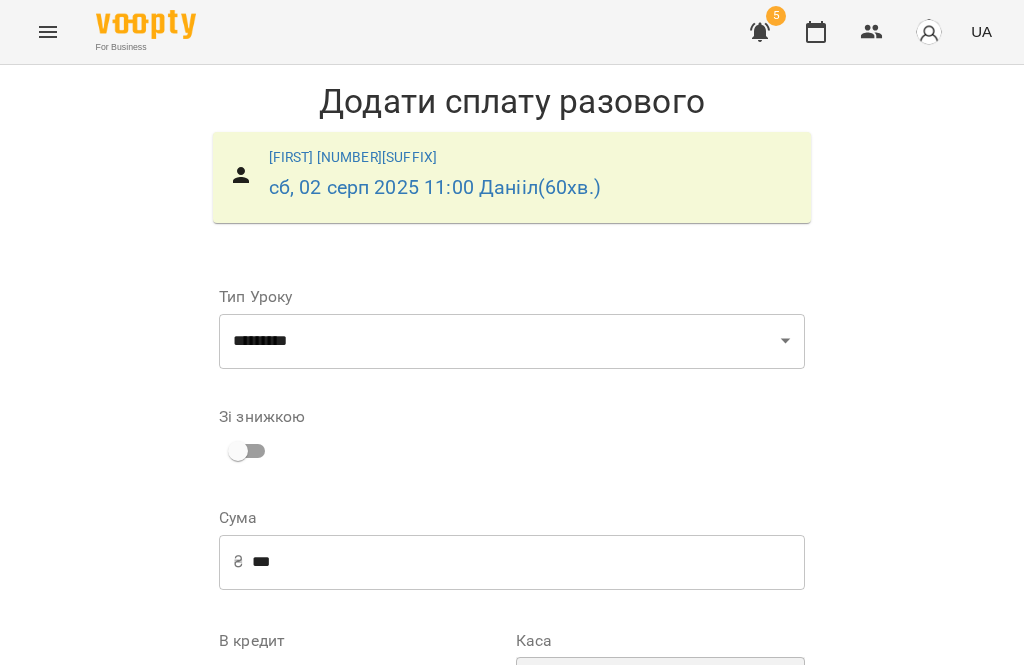 click on "**********" at bounding box center (660, 685) 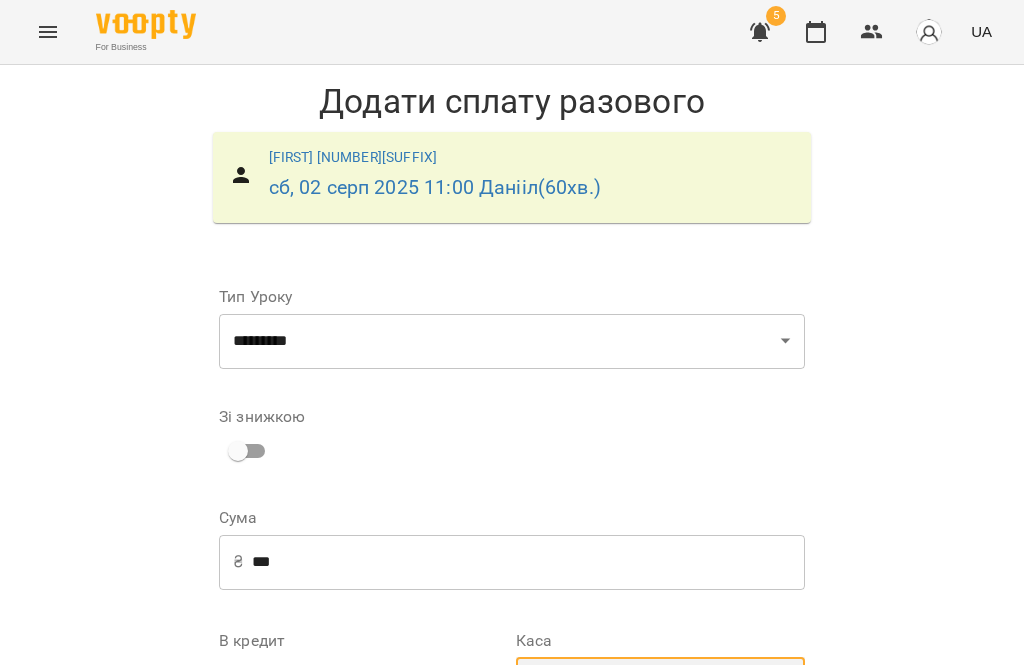 select on "****" 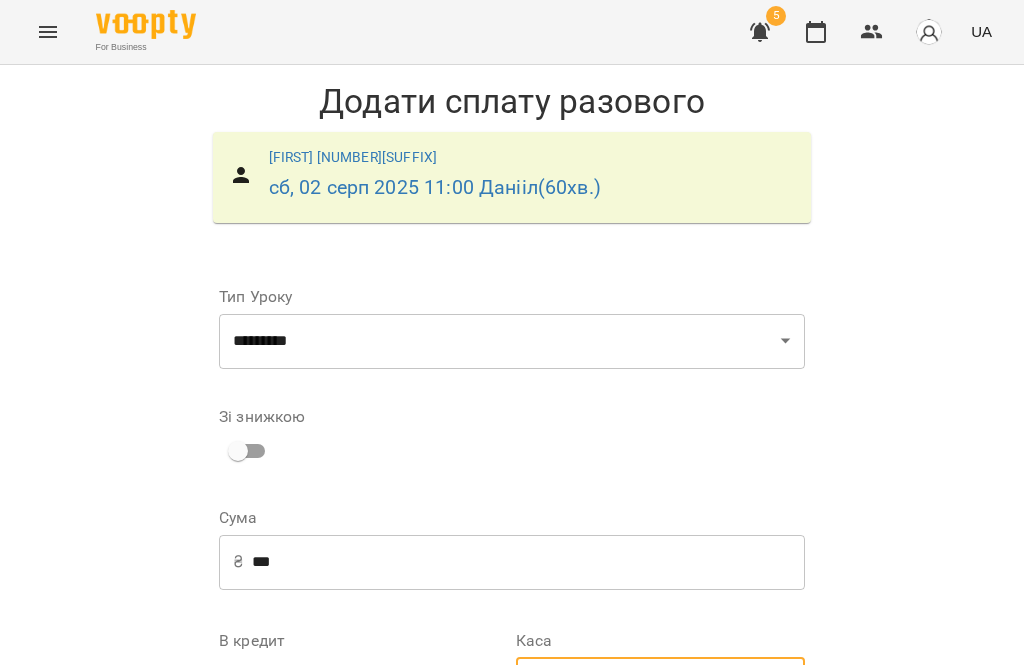 click on "**********" at bounding box center (660, 804) 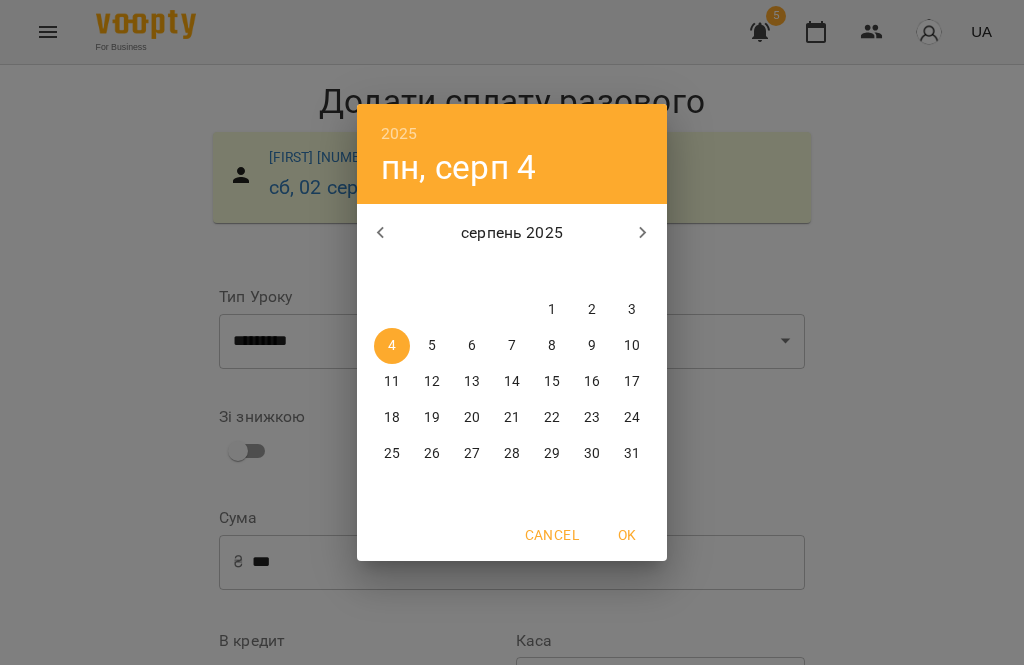 click on "3" at bounding box center (632, 310) 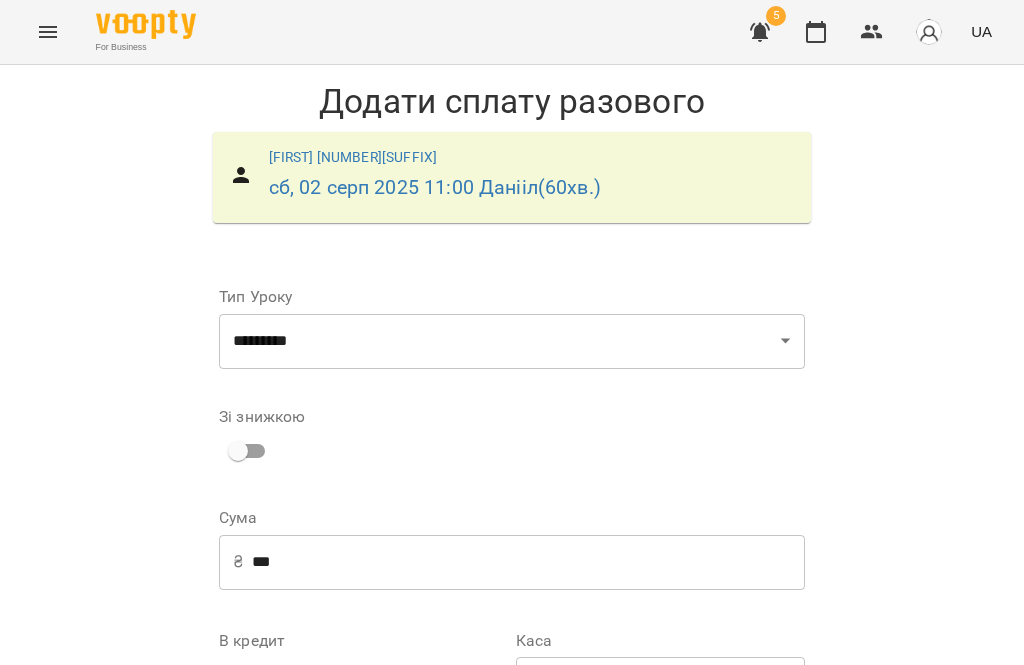 click on "**********" at bounding box center [660, 804] 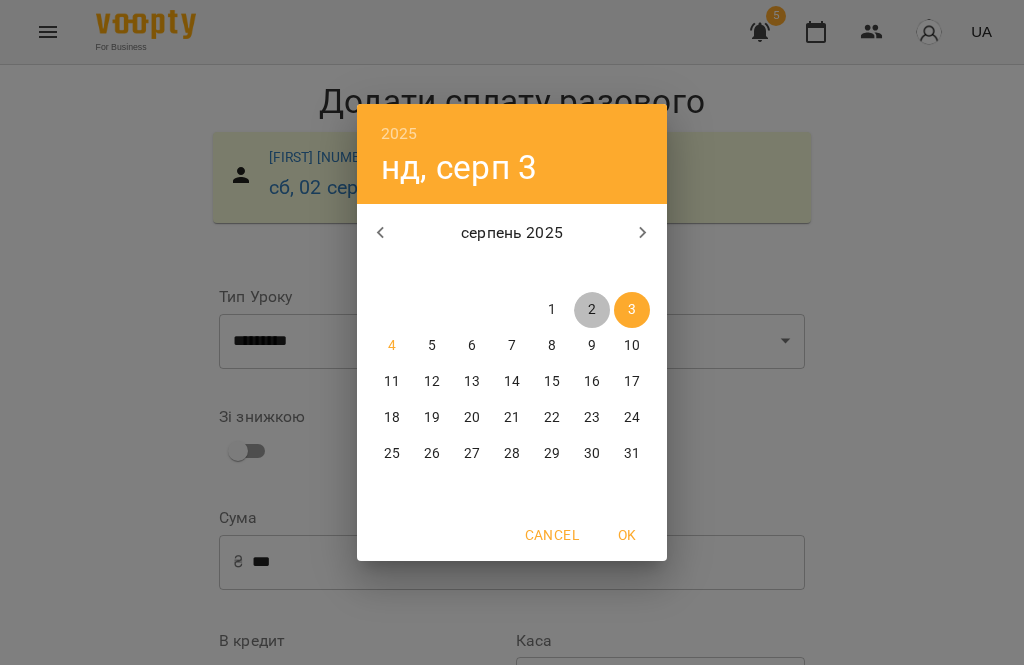 click on "2" at bounding box center [592, 310] 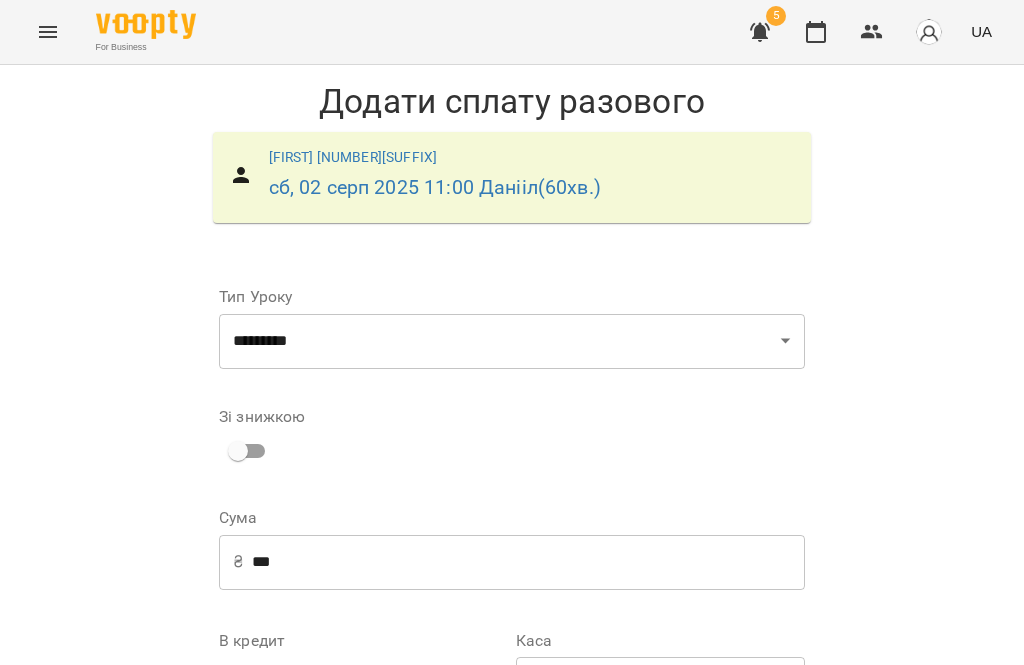 click on "Додати сплату разового" at bounding box center [678, 877] 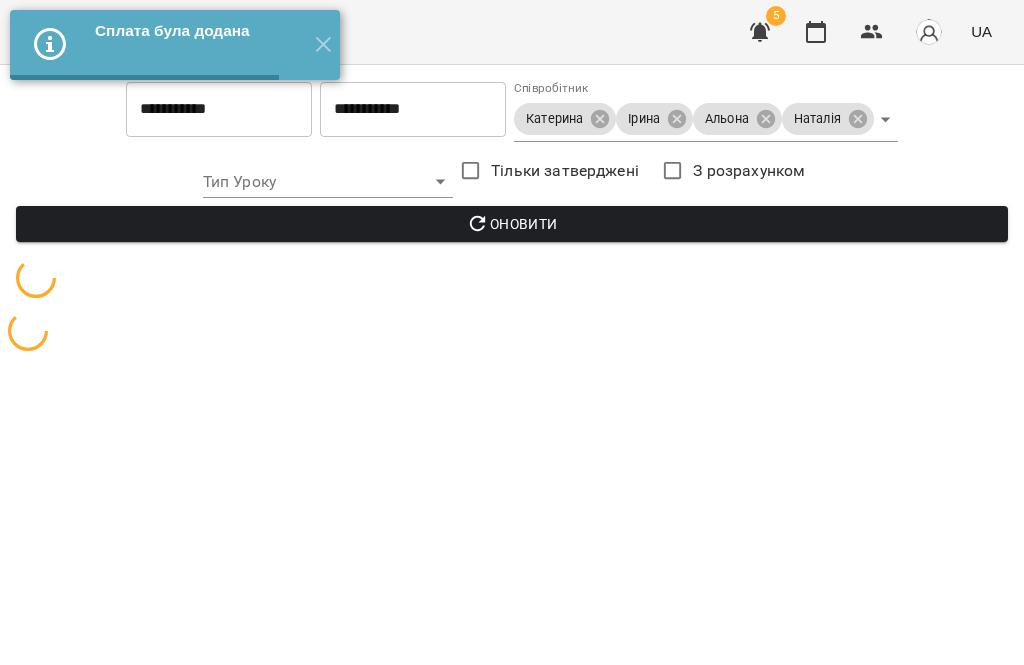 scroll, scrollTop: 0, scrollLeft: 0, axis: both 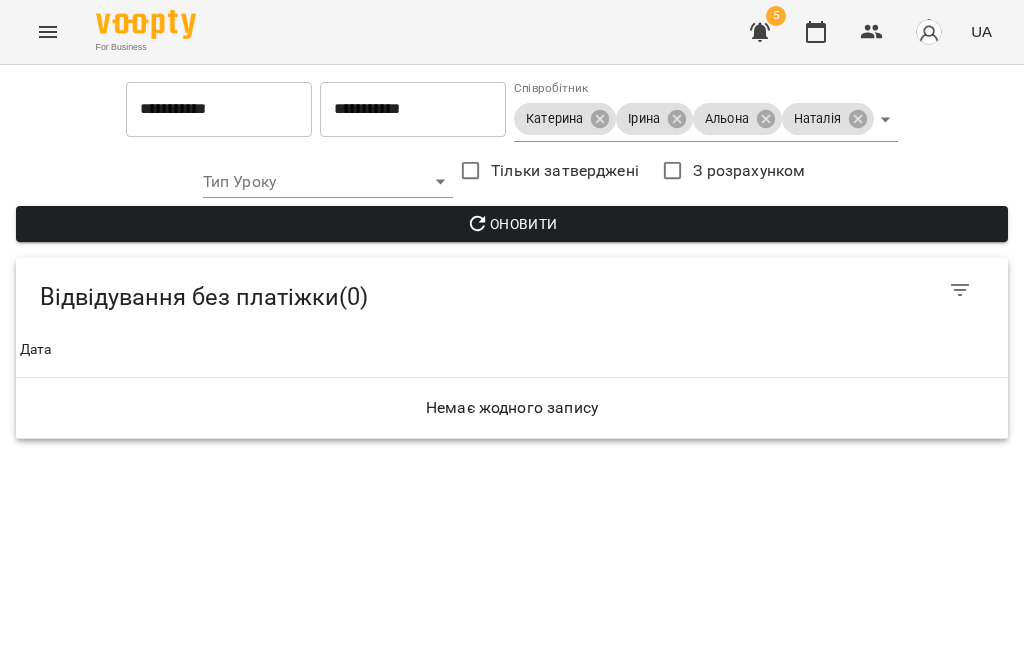 click on "**********" at bounding box center [413, 109] 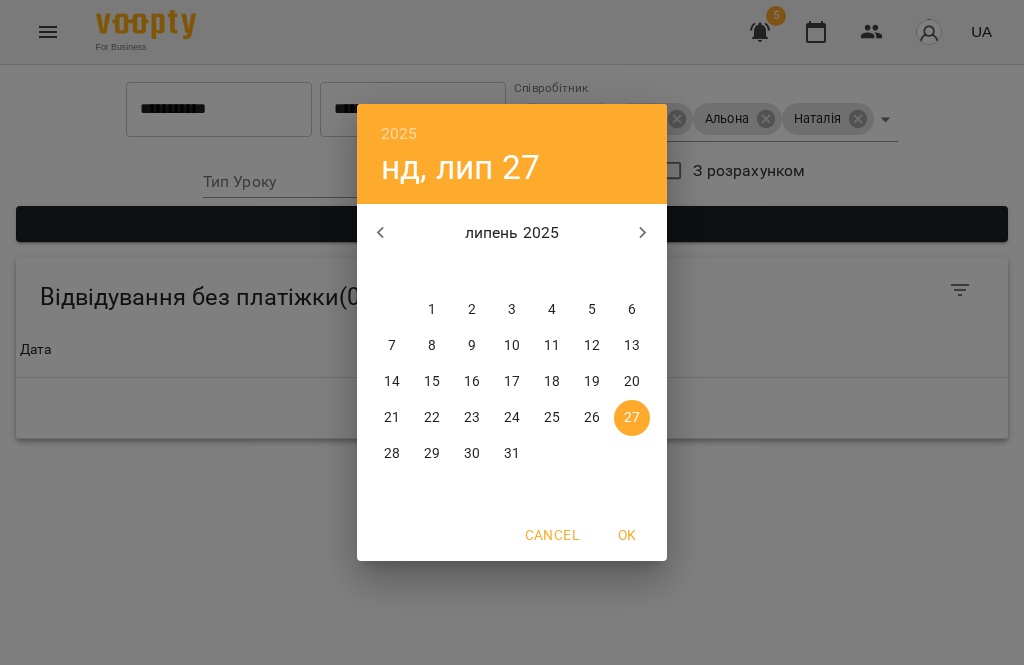 click at bounding box center (643, 233) 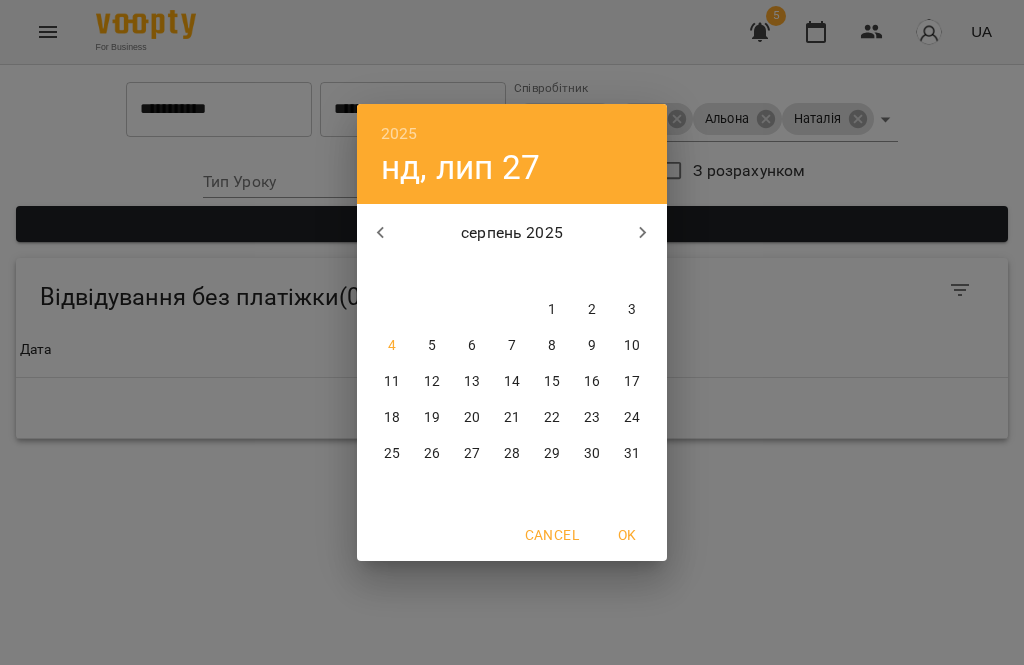 click on "31" at bounding box center [632, 454] 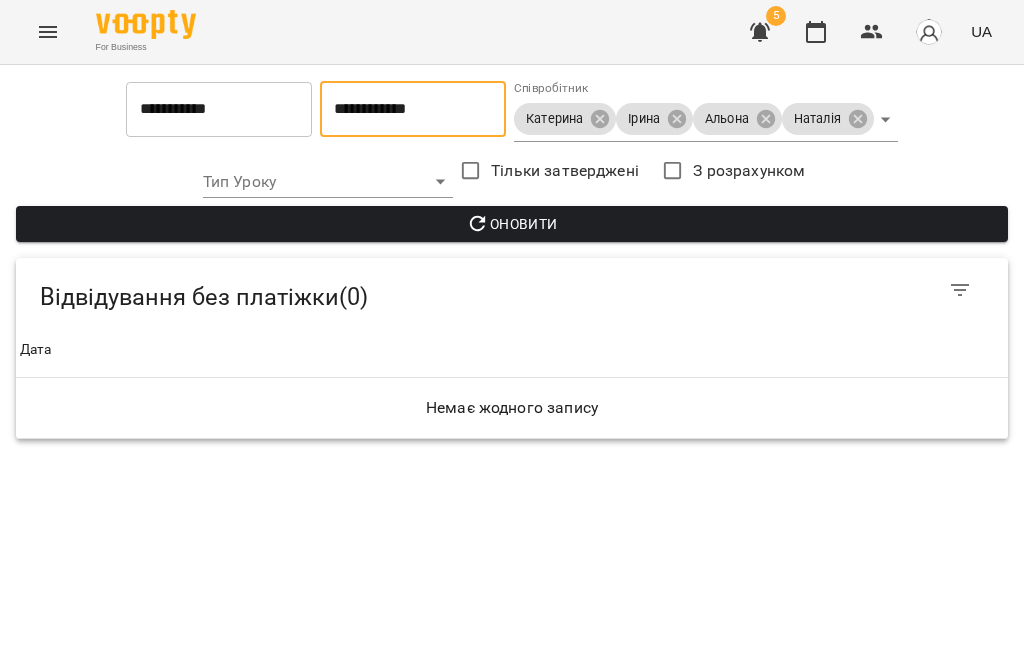 click on "Оновити" at bounding box center (512, 224) 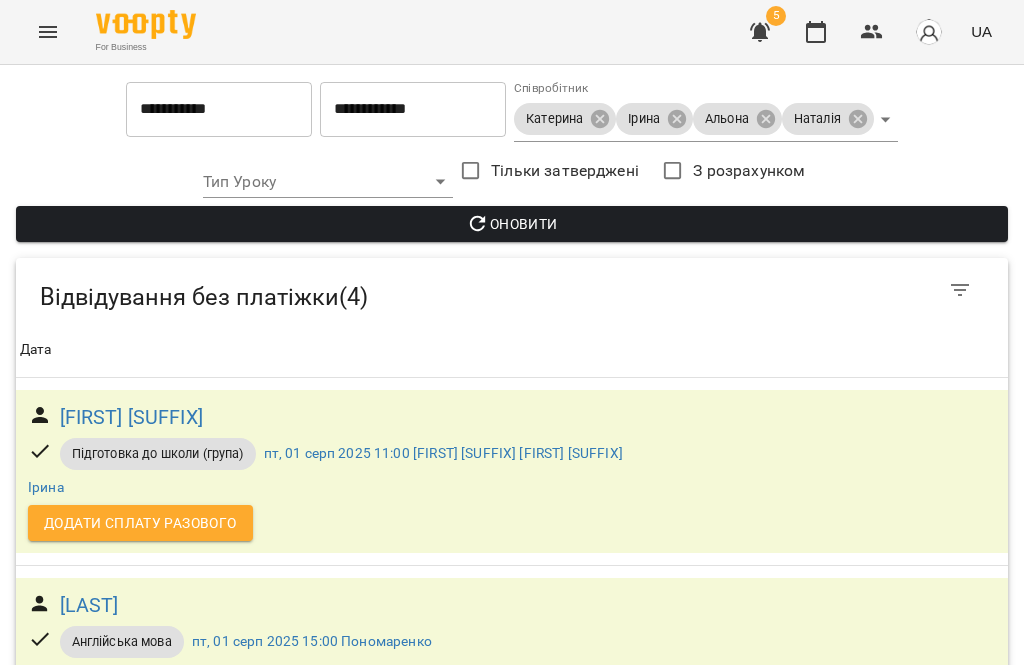 scroll, scrollTop: 227, scrollLeft: 0, axis: vertical 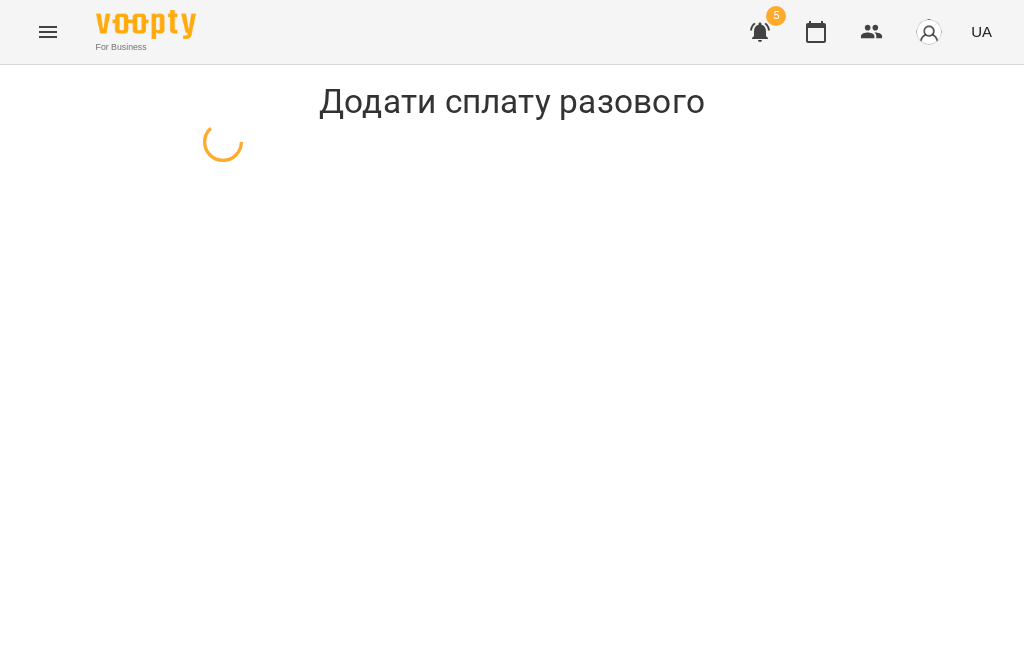 select on "**********" 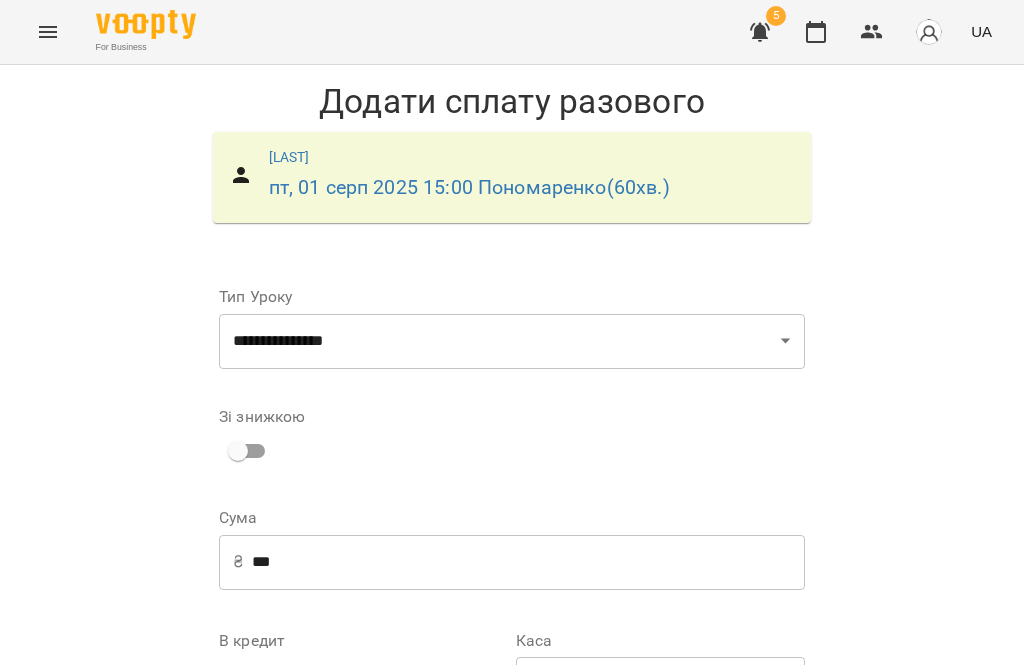 scroll, scrollTop: 287, scrollLeft: 0, axis: vertical 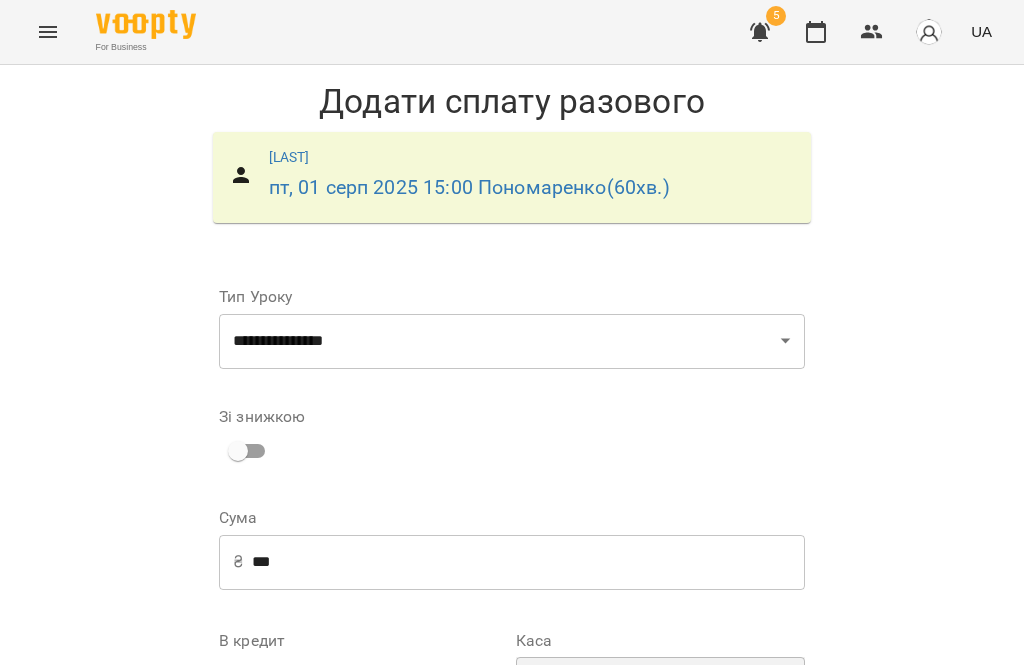click on "**********" at bounding box center [660, 685] 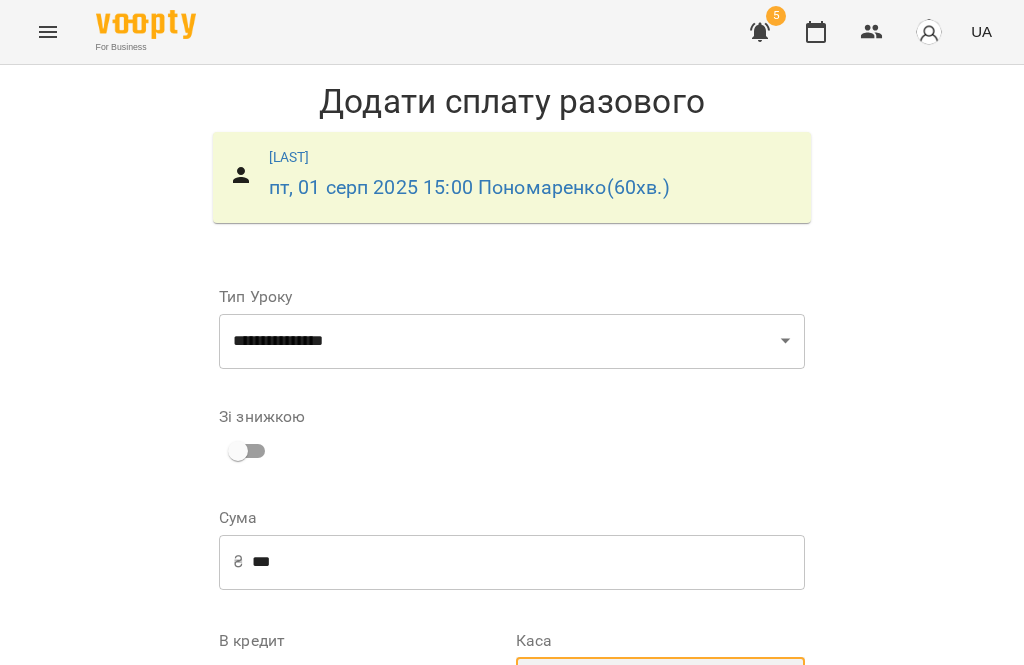 select on "****" 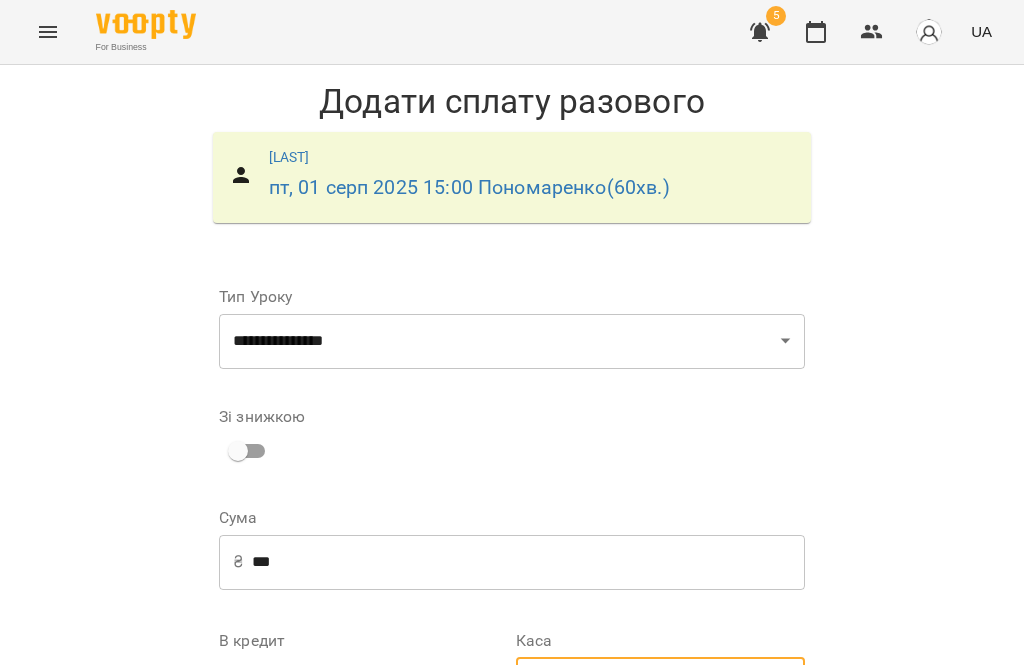 click on "**********" at bounding box center [660, 804] 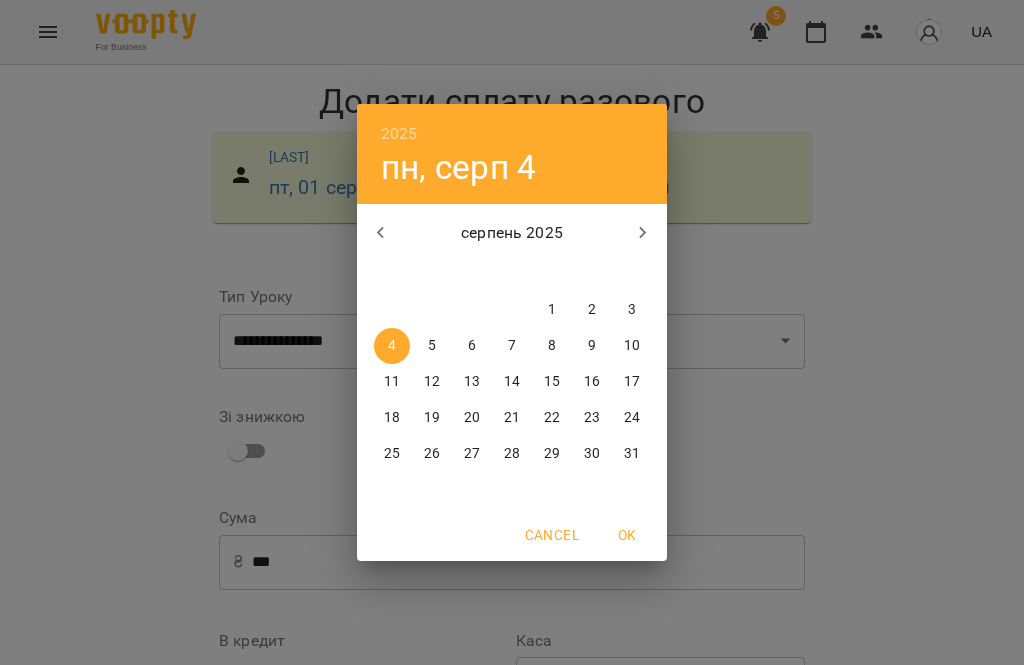 click on "1" at bounding box center (552, 310) 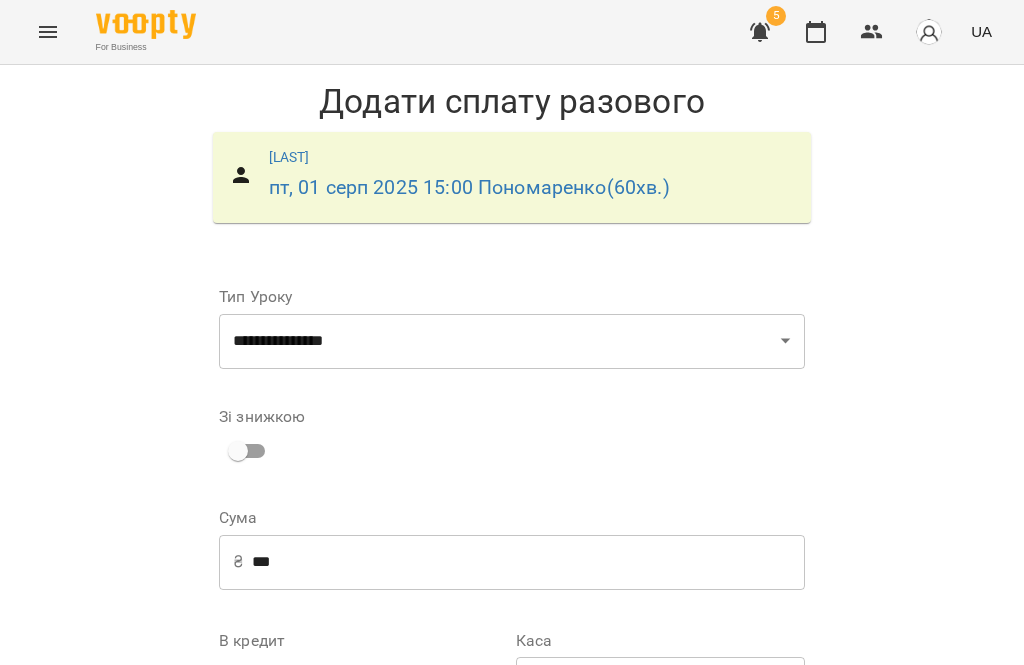click on "Додати сплату разового" at bounding box center (678, 877) 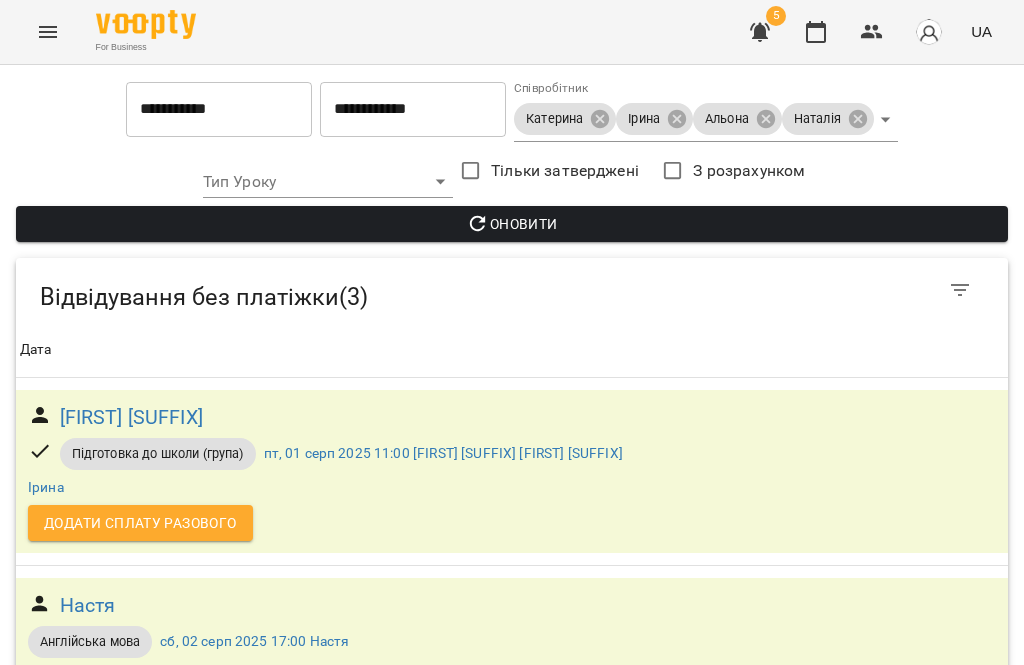 scroll, scrollTop: 0, scrollLeft: 0, axis: both 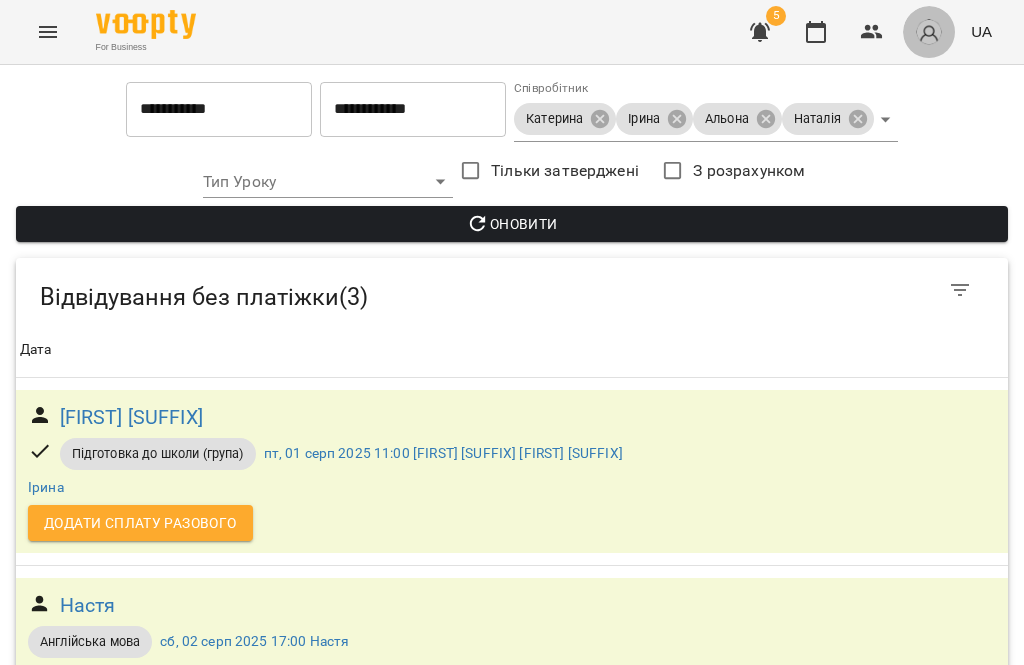 click at bounding box center (929, 32) 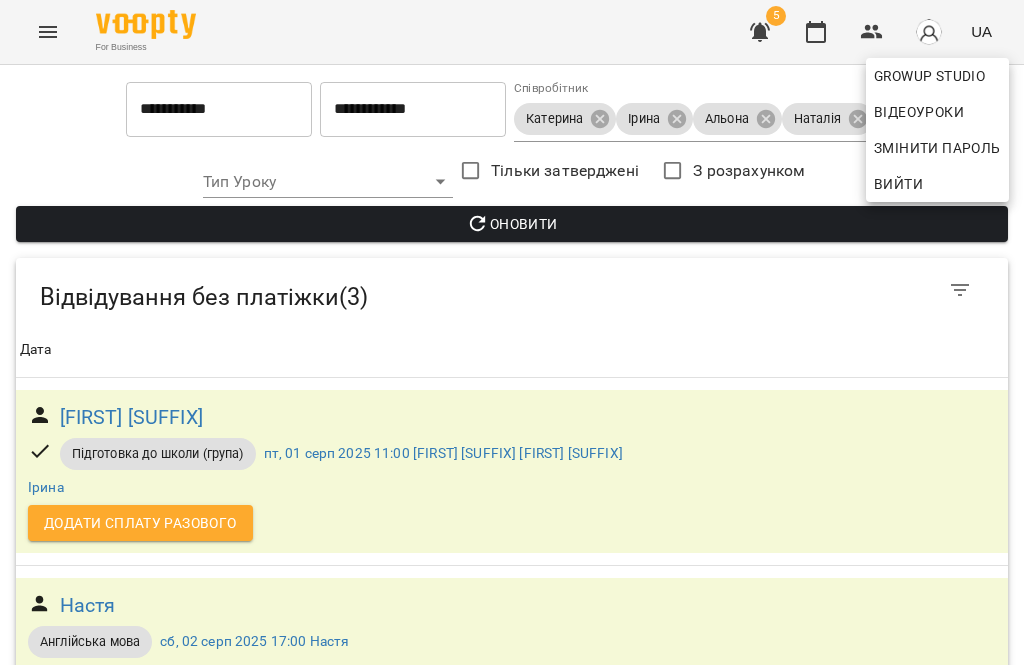 click at bounding box center (512, 332) 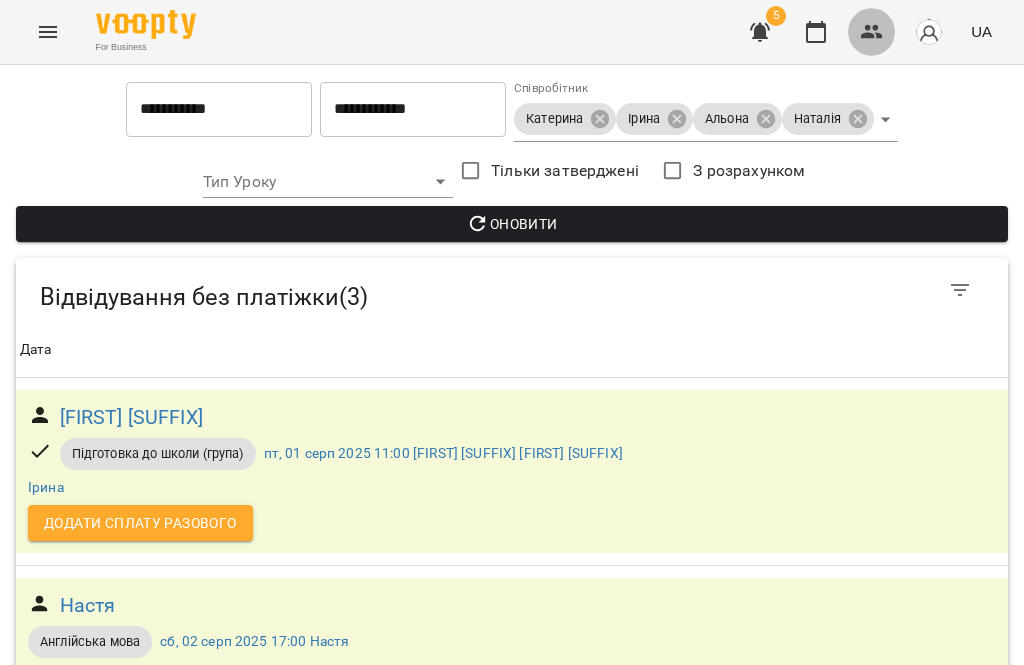click 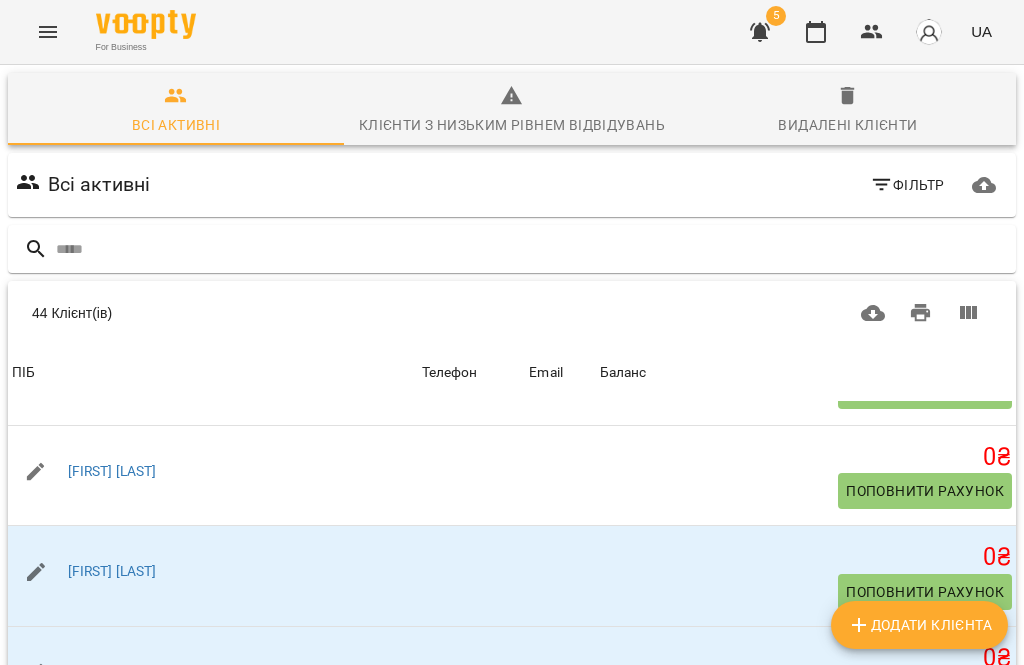 scroll, scrollTop: 229, scrollLeft: 0, axis: vertical 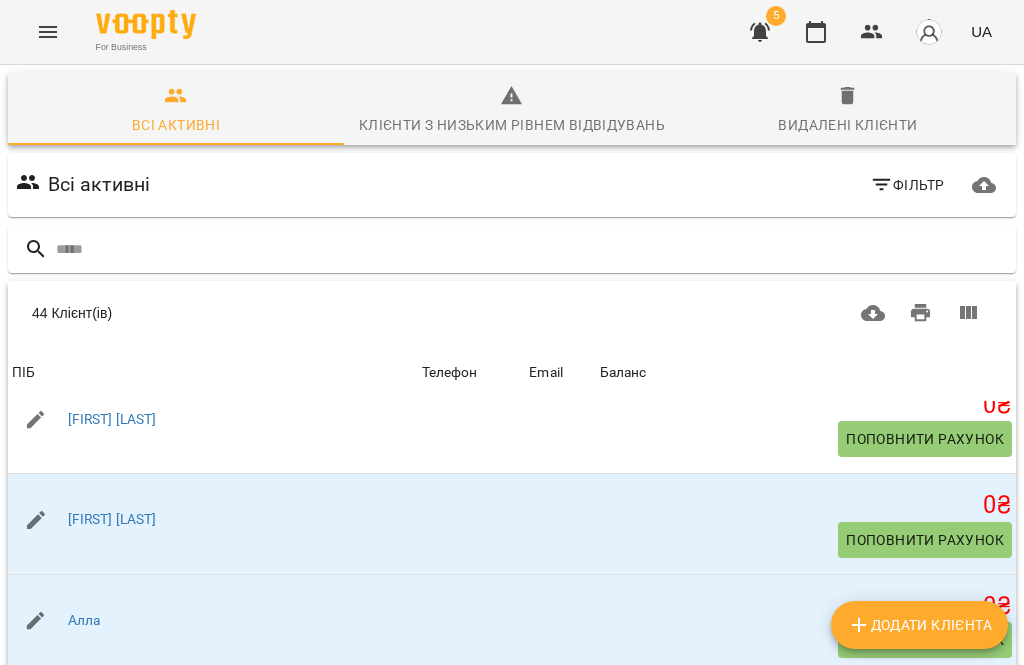 click on "[FIRST] [LAST]" at bounding box center [112, 519] 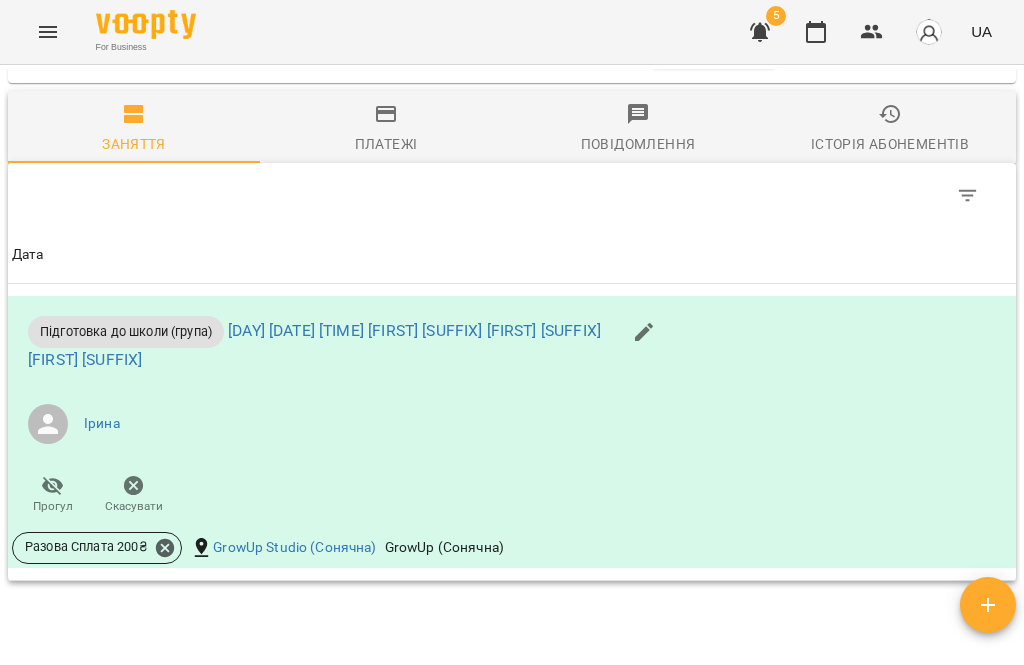 scroll, scrollTop: 921, scrollLeft: 0, axis: vertical 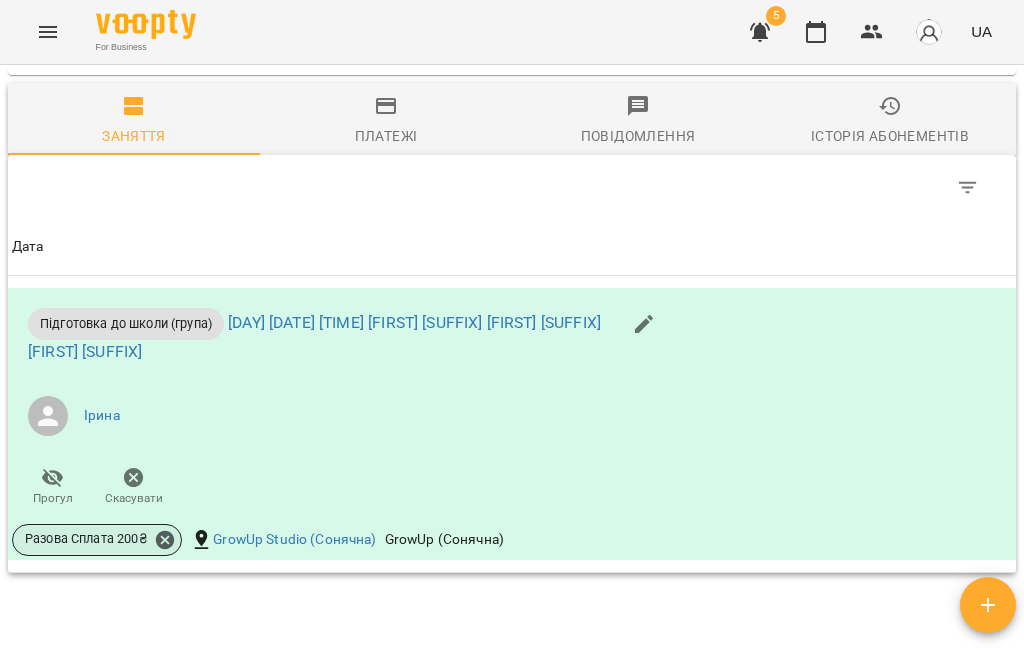 click 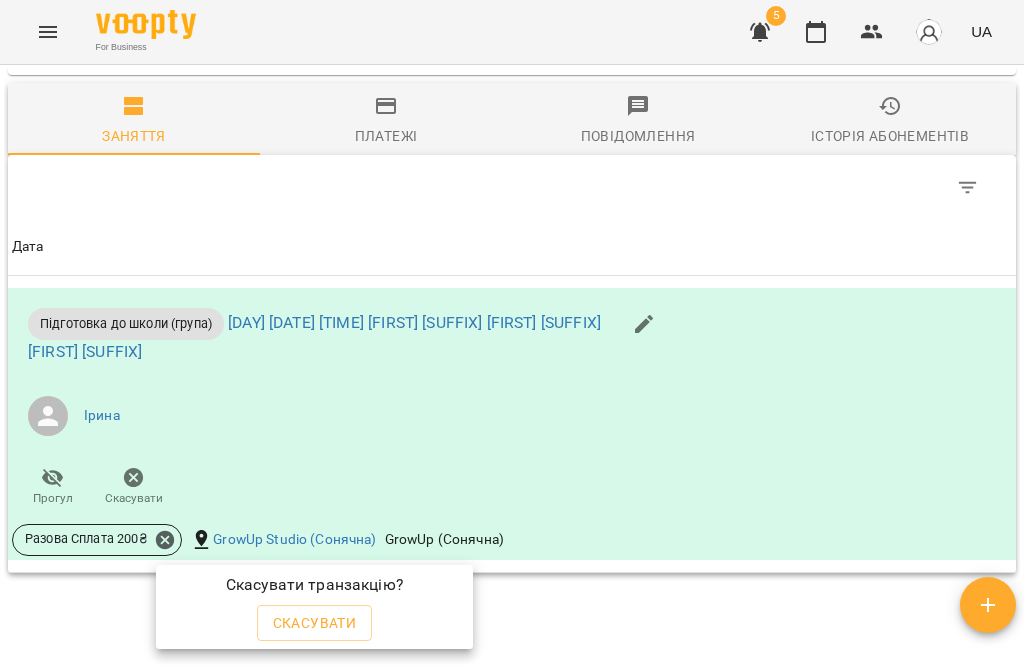 click on "Скасувати" at bounding box center (315, 623) 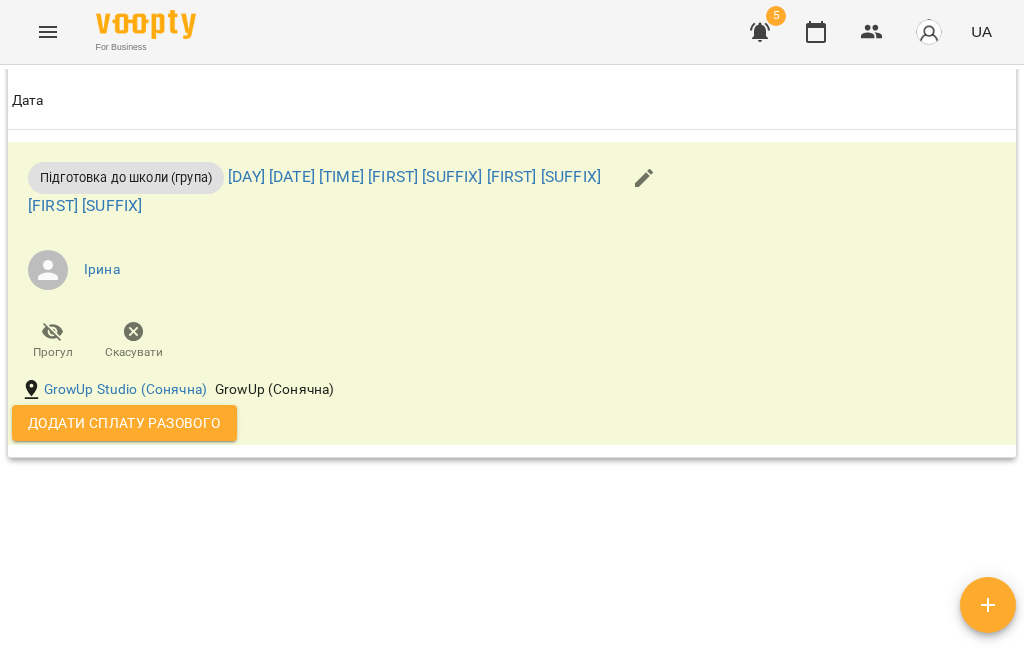 scroll, scrollTop: 1065, scrollLeft: 0, axis: vertical 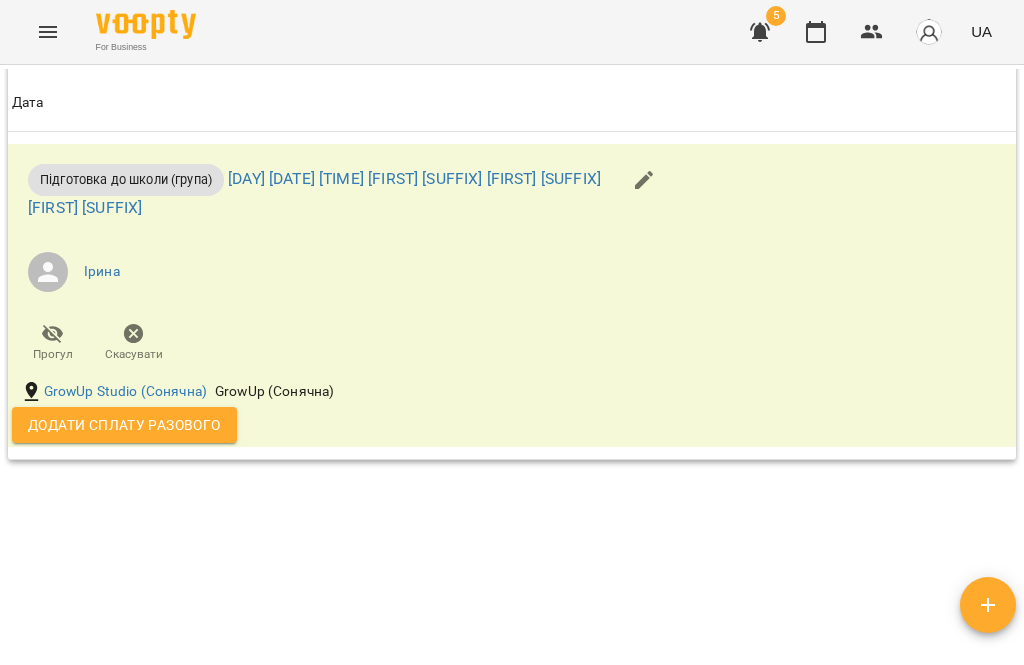 click on "Додати сплату разового" at bounding box center (124, 425) 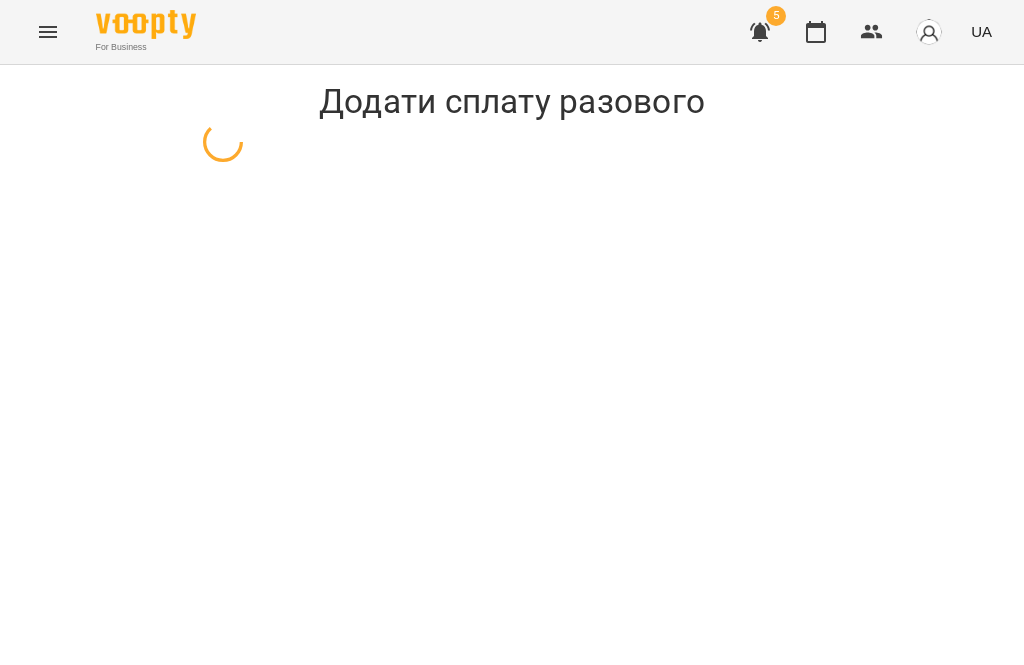select on "**********" 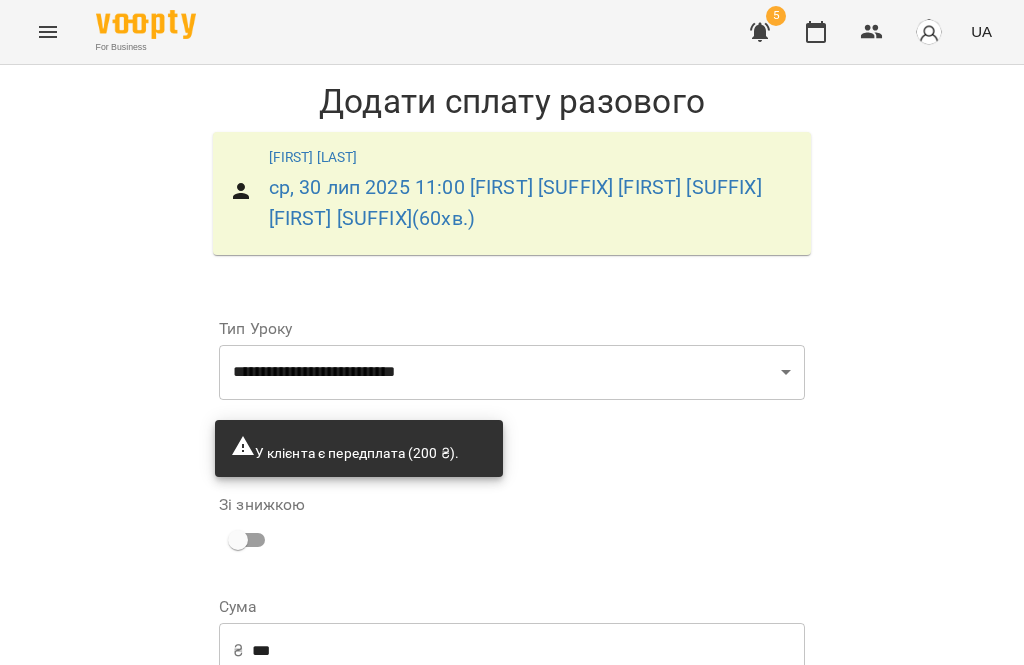 click on "Додати сплату разового" at bounding box center (678, 780) 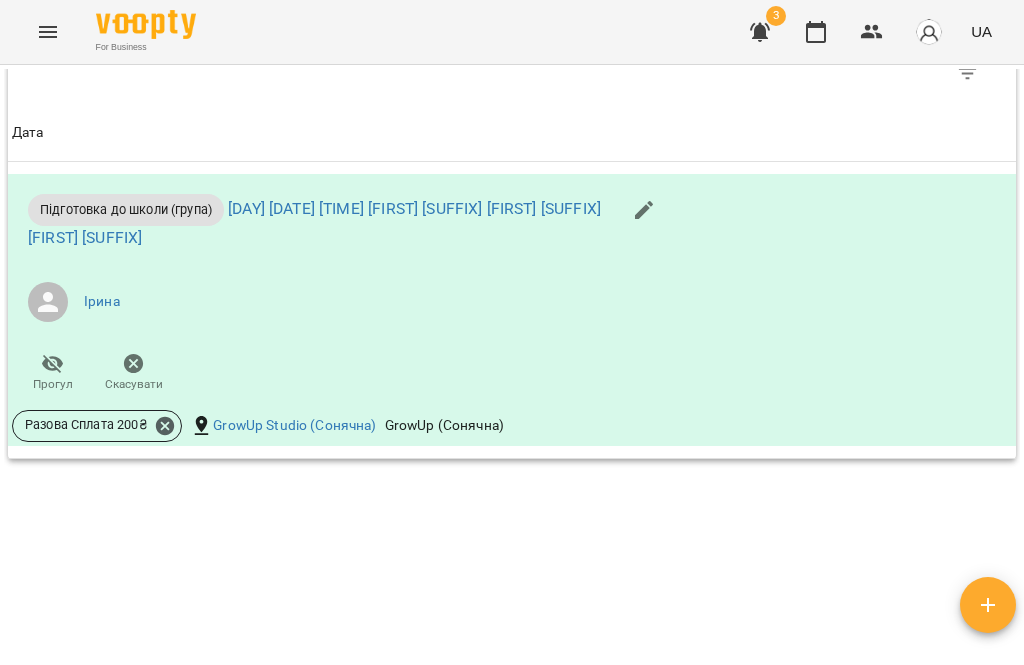 scroll, scrollTop: 1034, scrollLeft: 0, axis: vertical 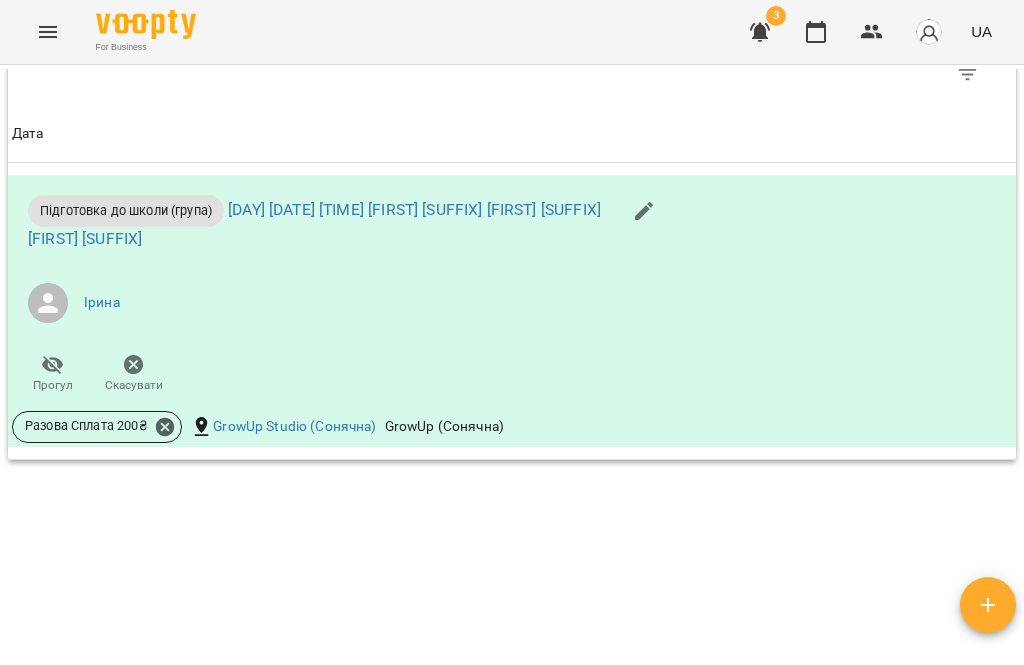 click 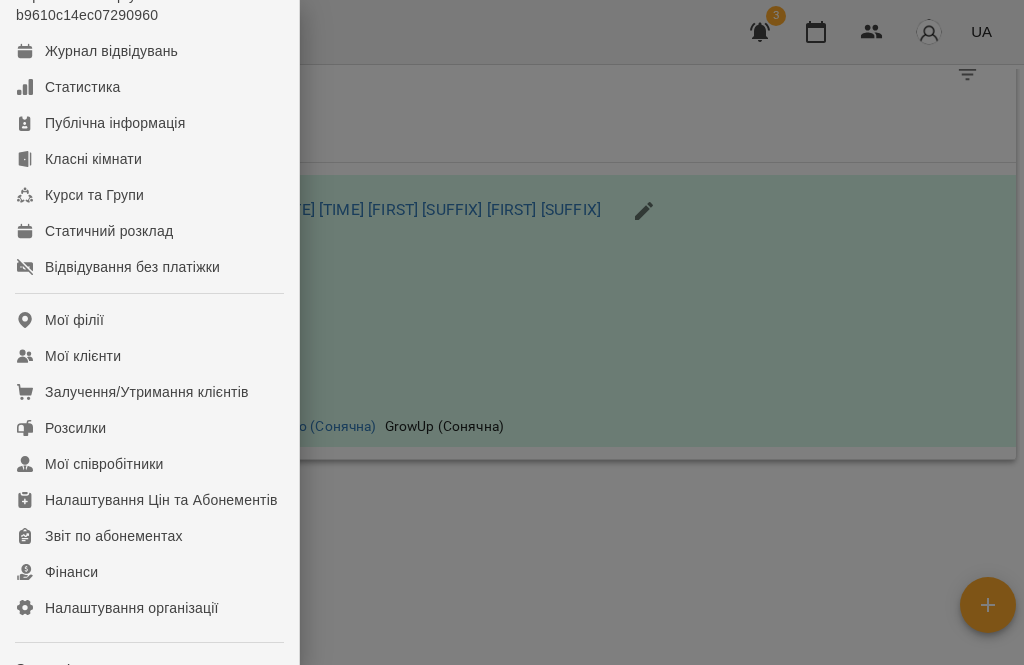 scroll, scrollTop: 118, scrollLeft: 0, axis: vertical 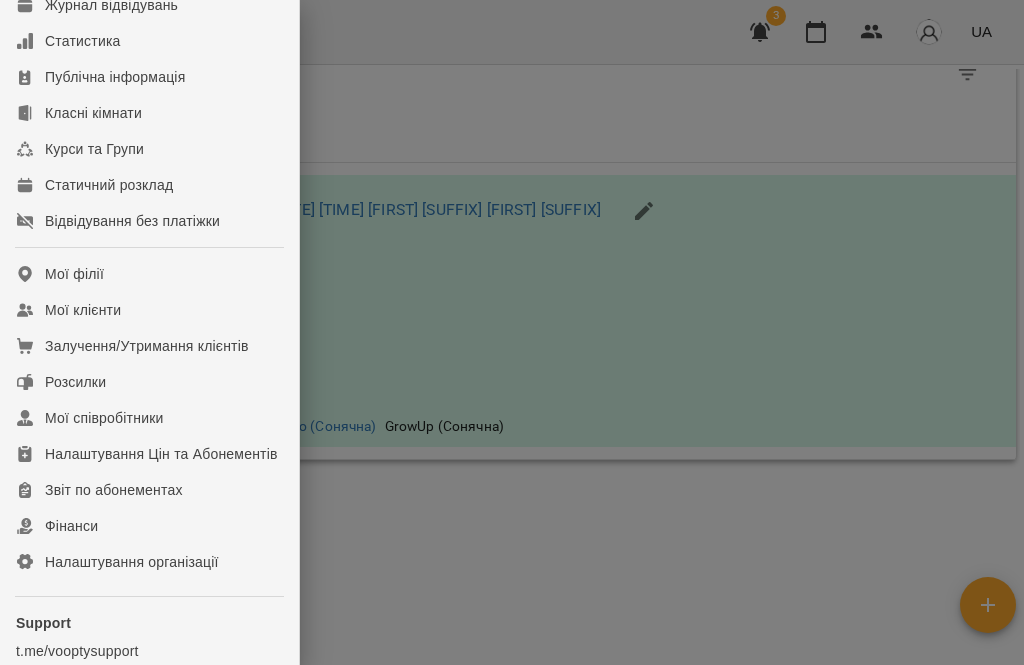 click 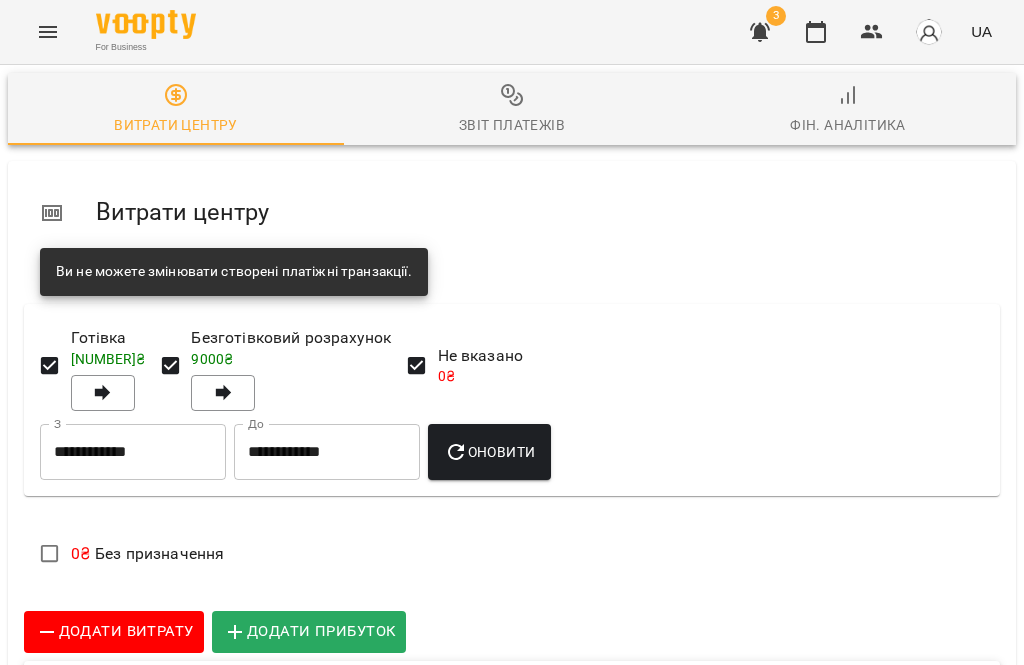 click on "Звіт платежів" at bounding box center (512, 110) 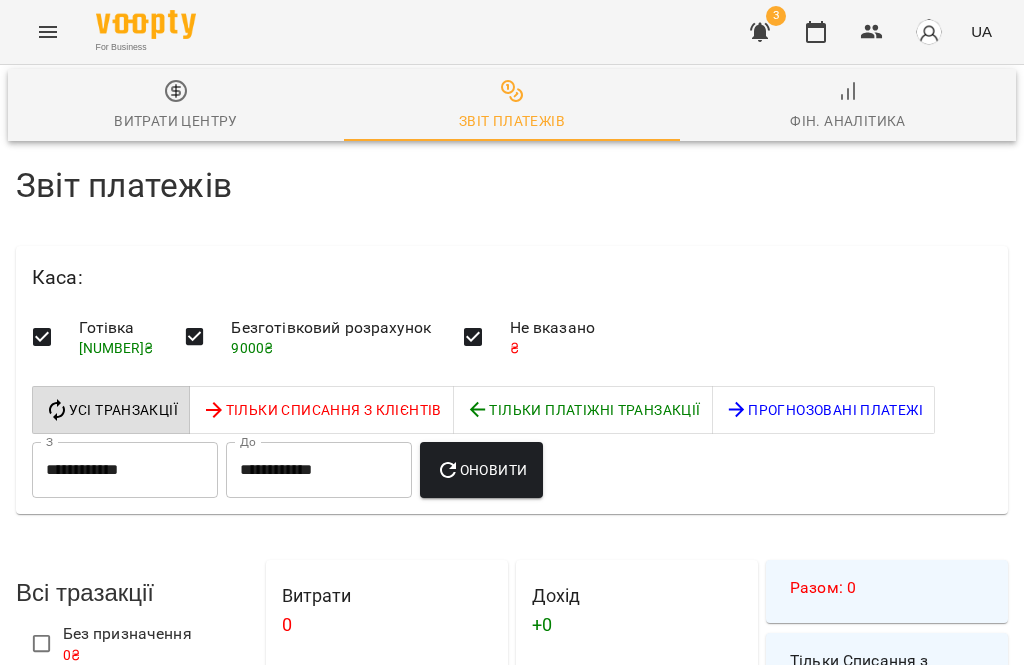 scroll, scrollTop: 73, scrollLeft: 0, axis: vertical 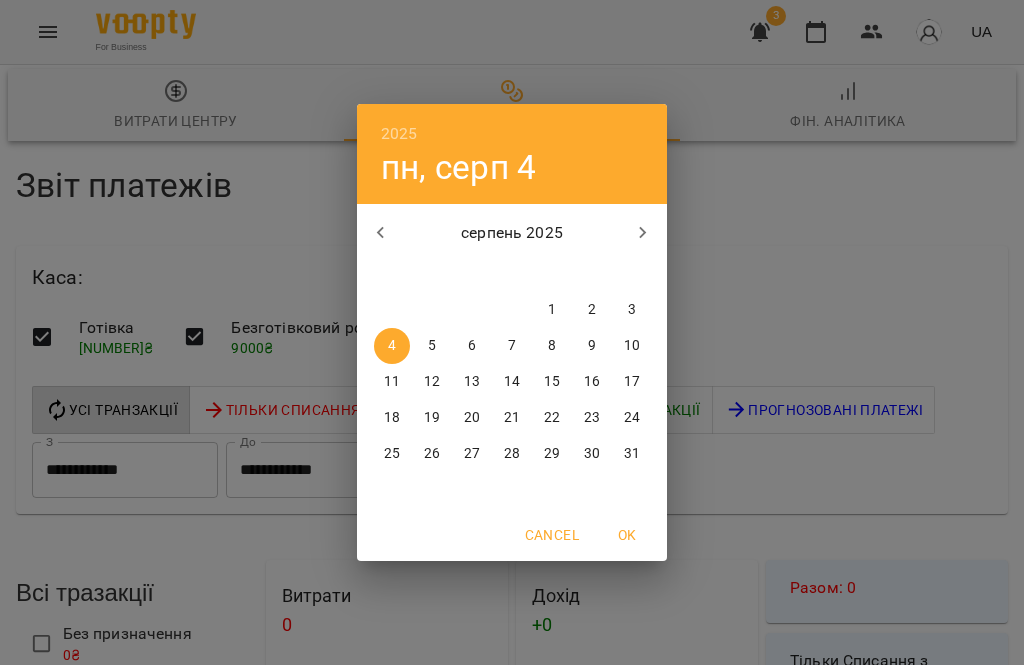 click at bounding box center [381, 233] 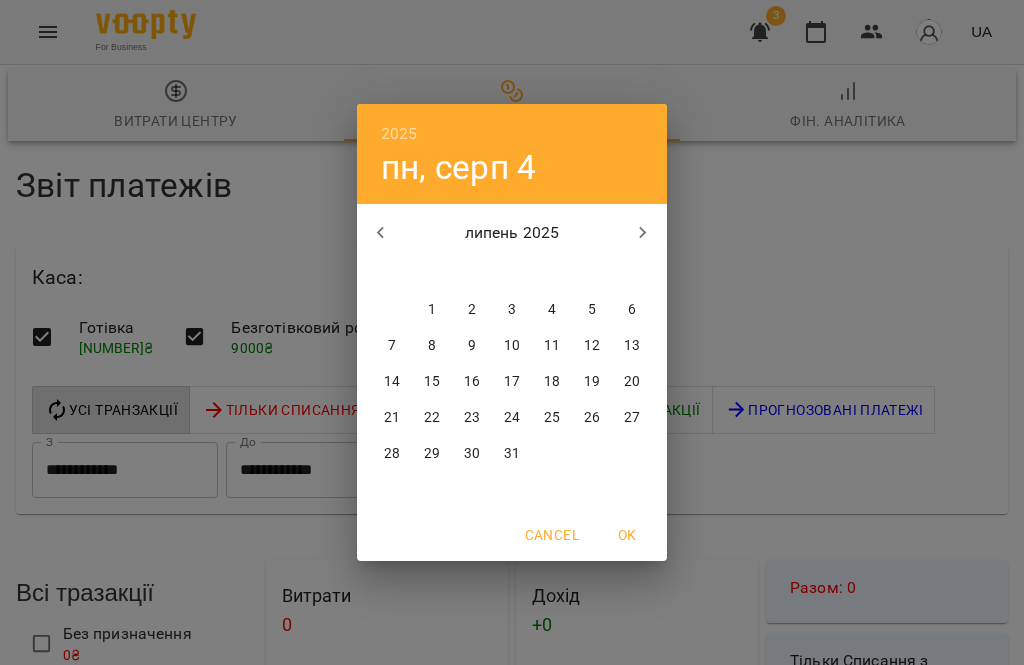 click on "1" at bounding box center [432, 310] 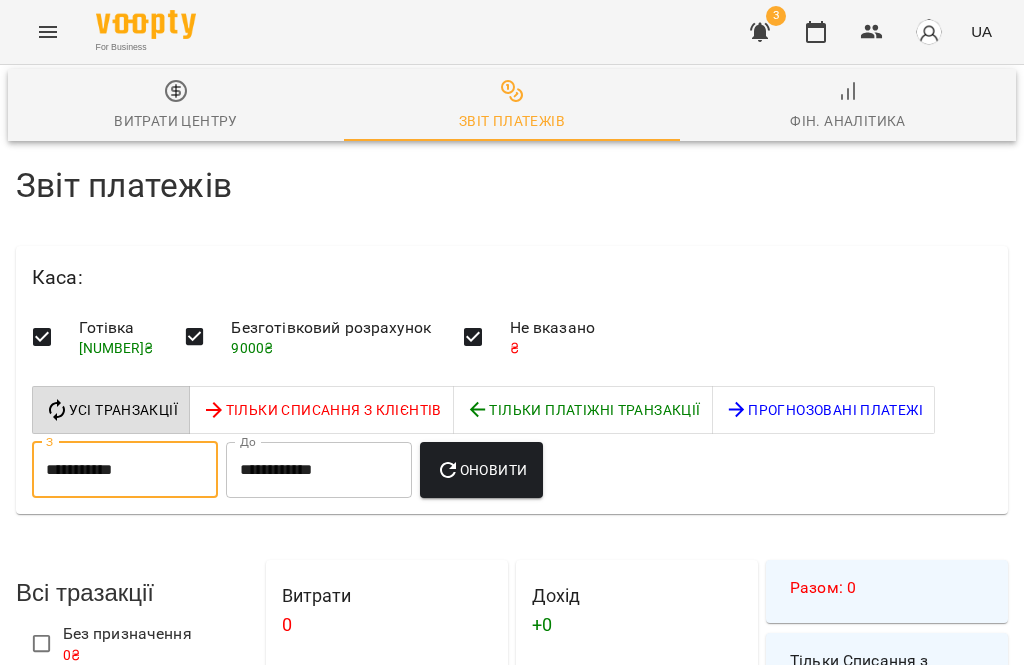 click on "Оновити" at bounding box center (481, 470) 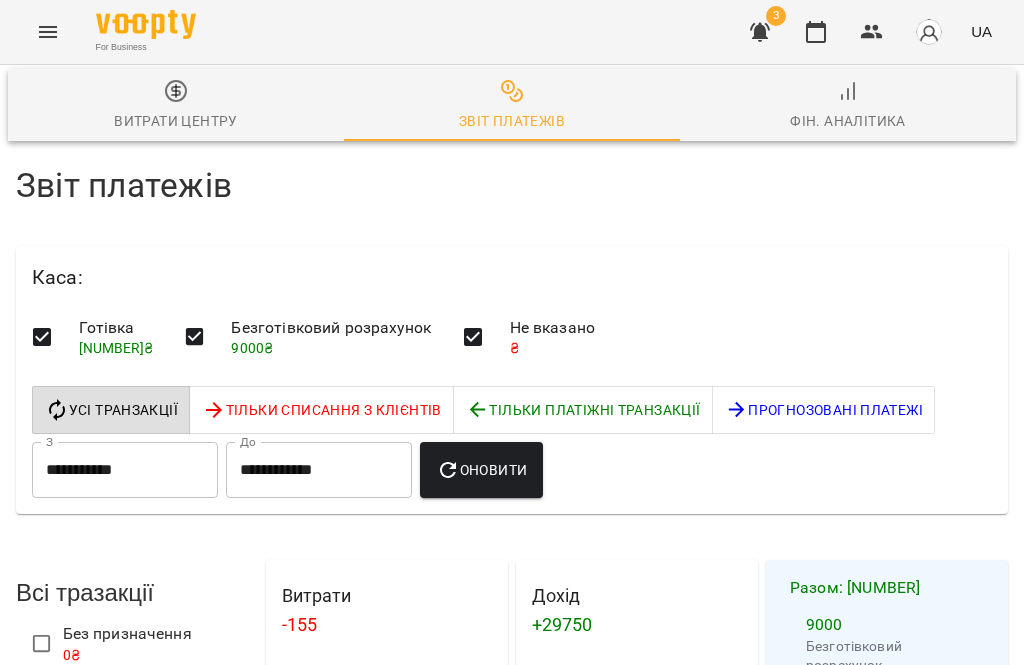 scroll, scrollTop: 2455, scrollLeft: 0, axis: vertical 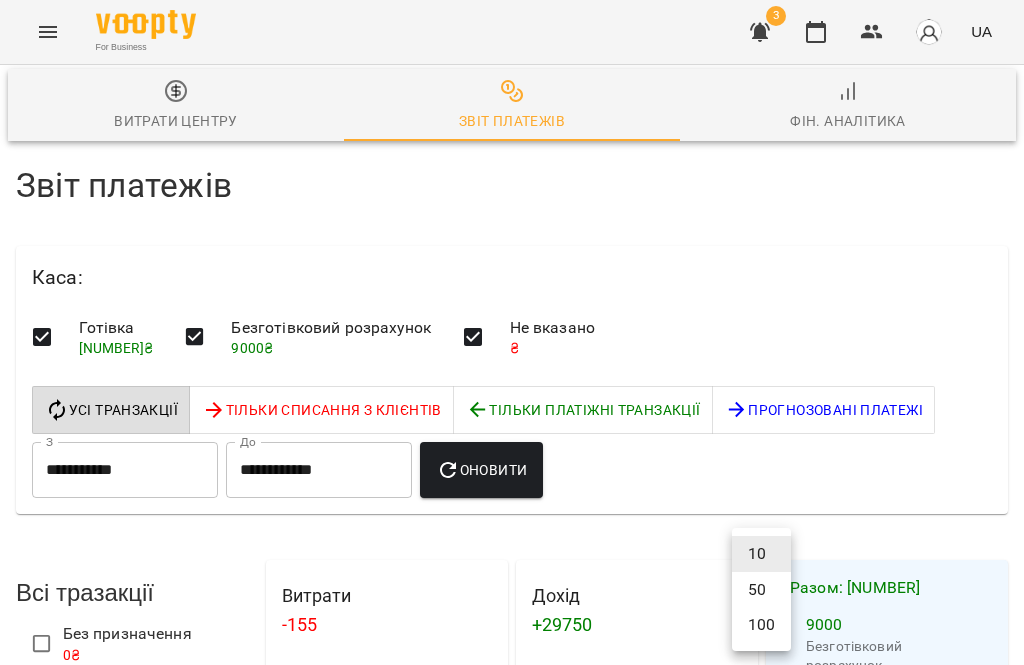 click on "100" at bounding box center (761, 625) 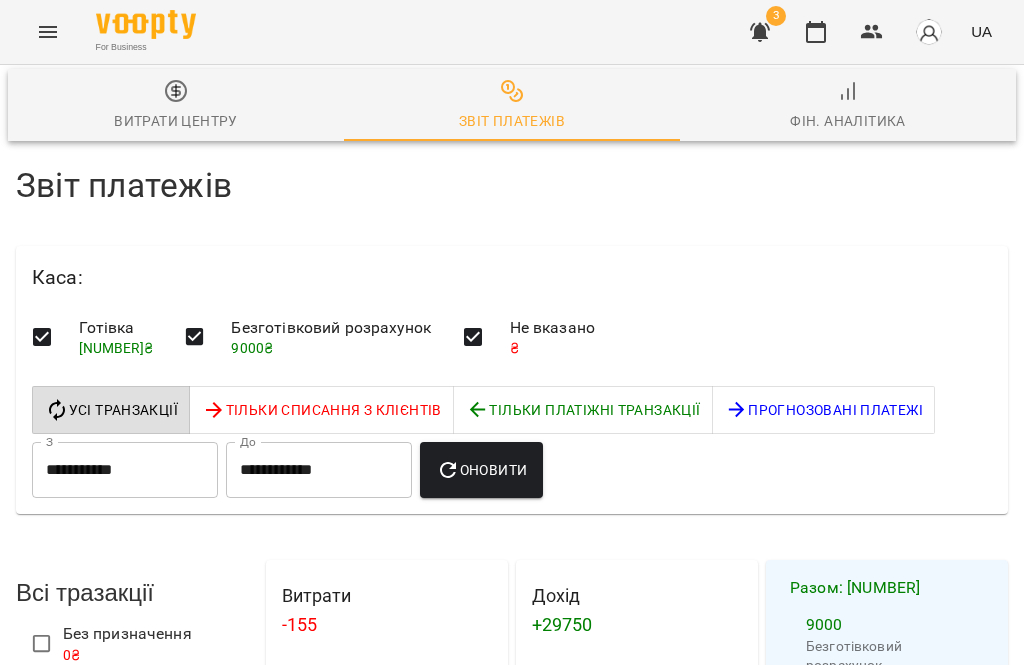 scroll, scrollTop: 3975, scrollLeft: -1, axis: both 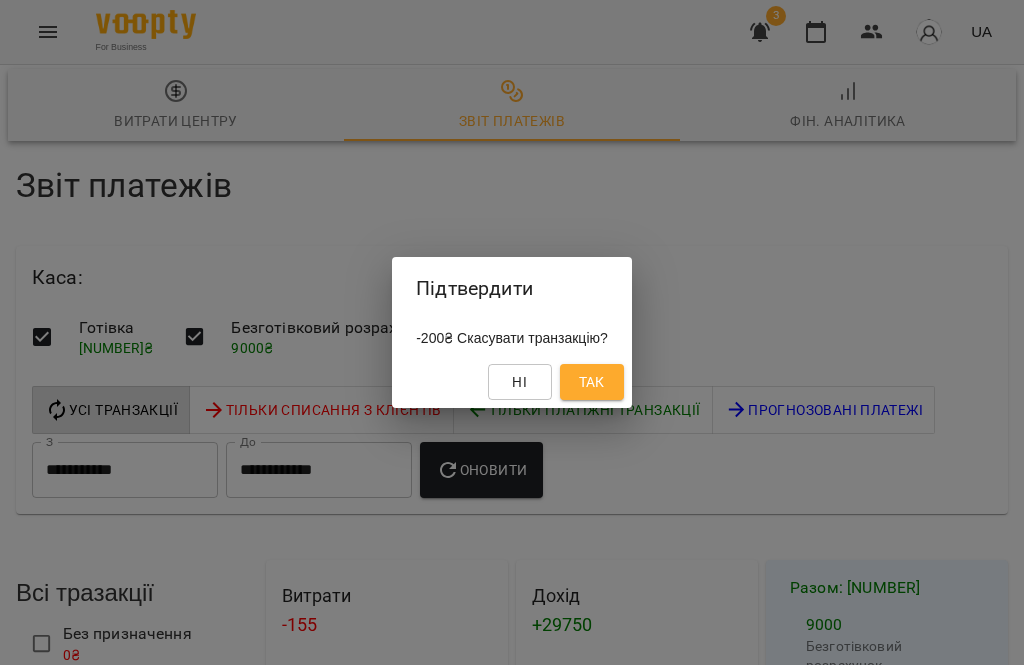 click on "Так" at bounding box center (592, 382) 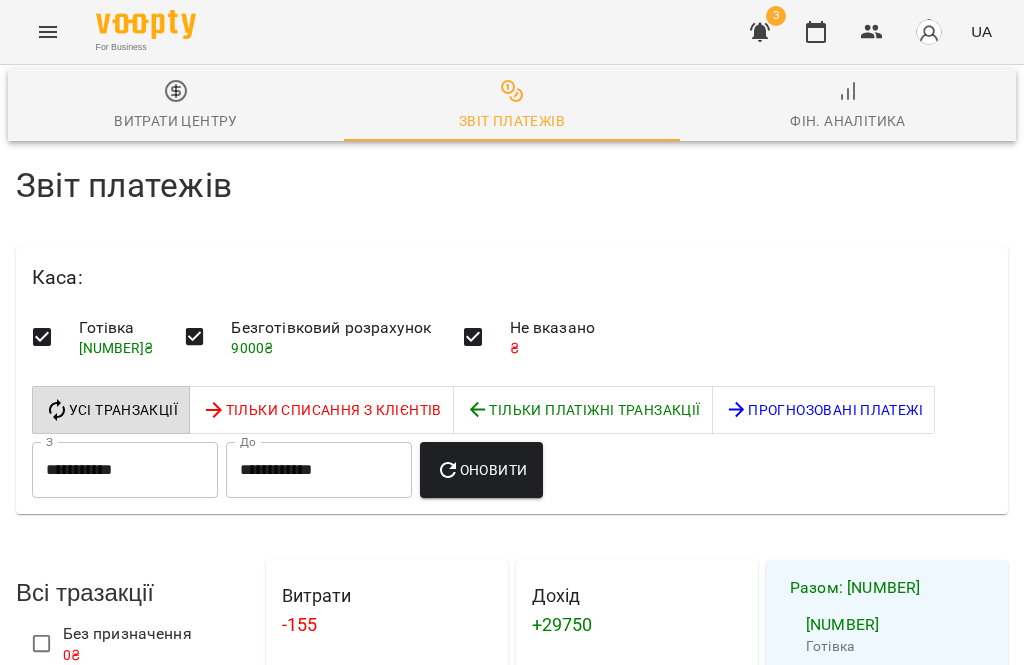 scroll, scrollTop: 2497, scrollLeft: -1, axis: both 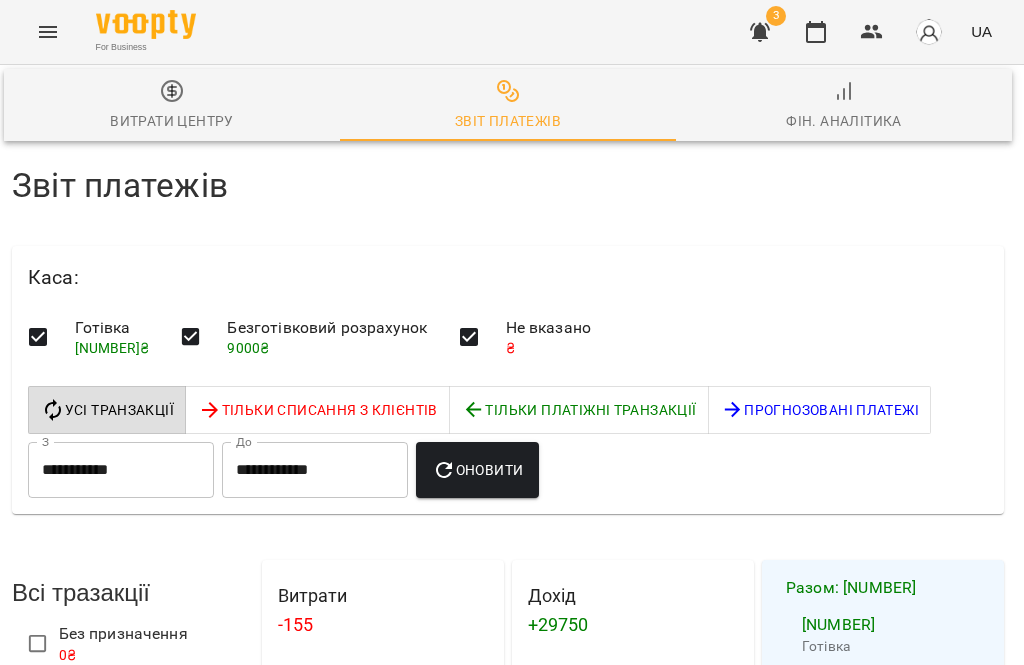click at bounding box center [970, 3063] 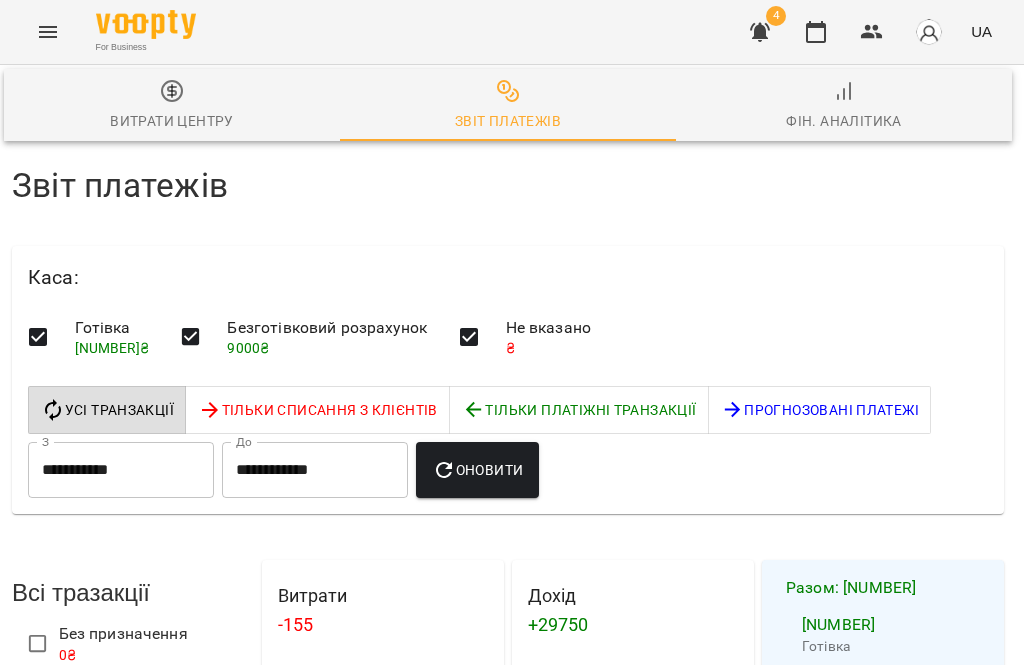 scroll, scrollTop: 2455, scrollLeft: 4, axis: both 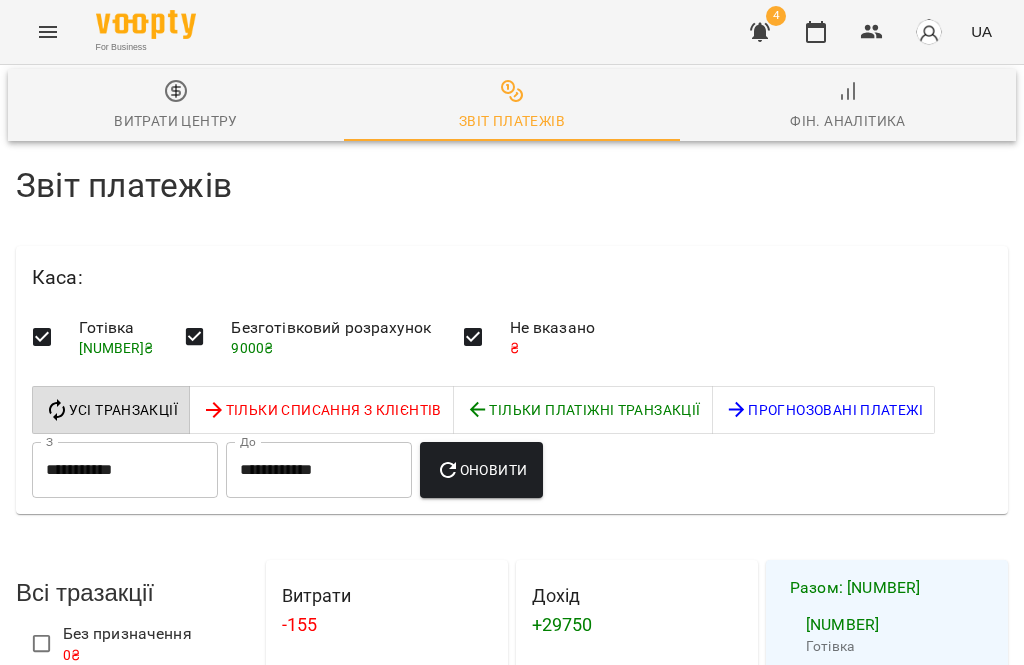 click 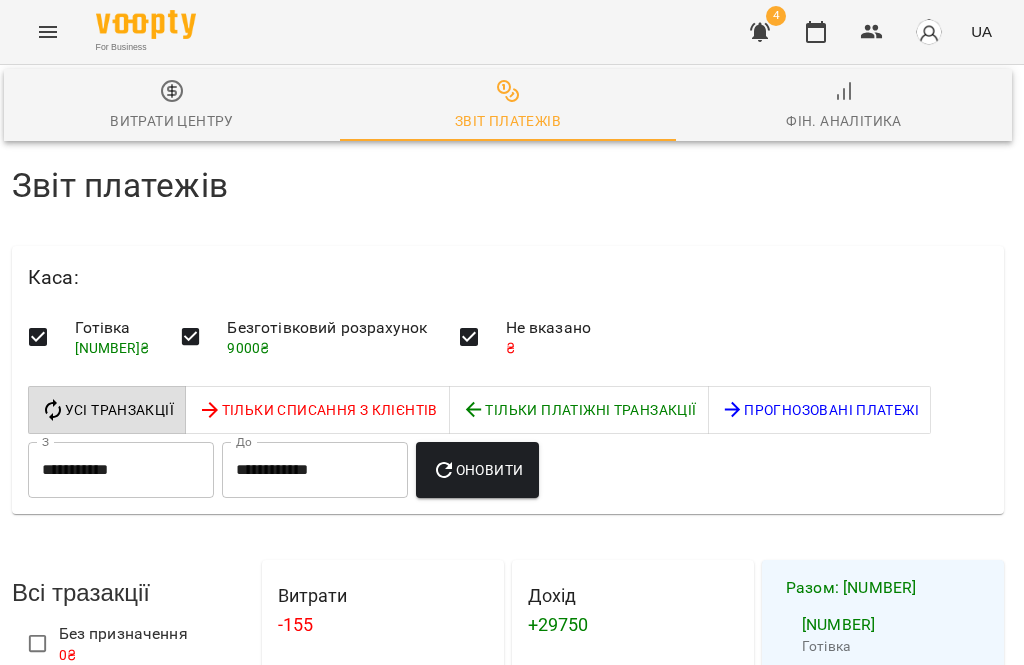 scroll, scrollTop: 2455, scrollLeft: 4, axis: both 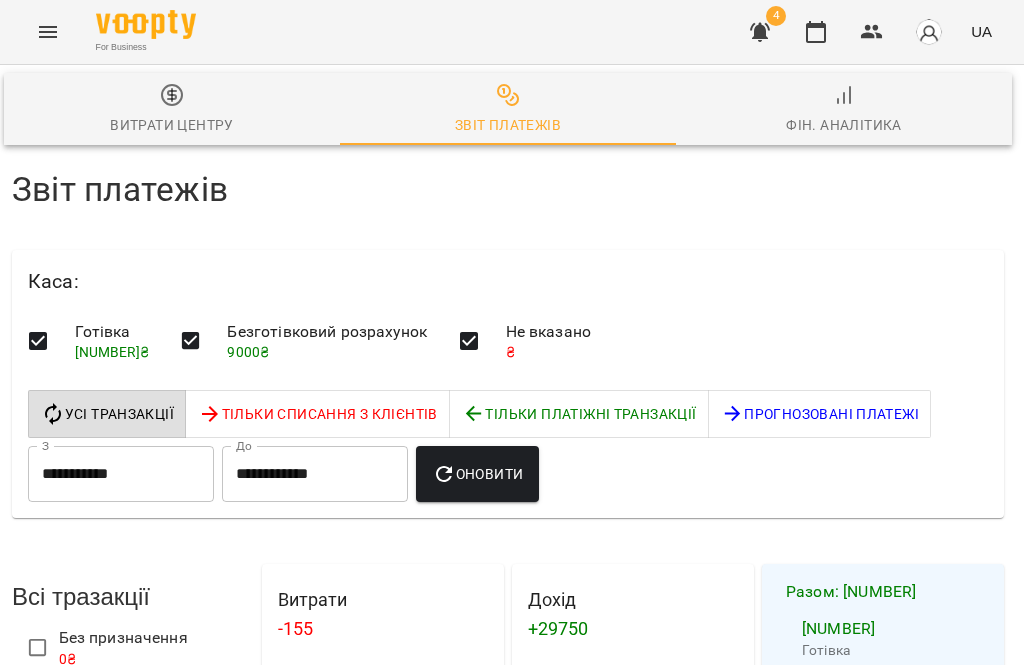 click at bounding box center (872, 32) 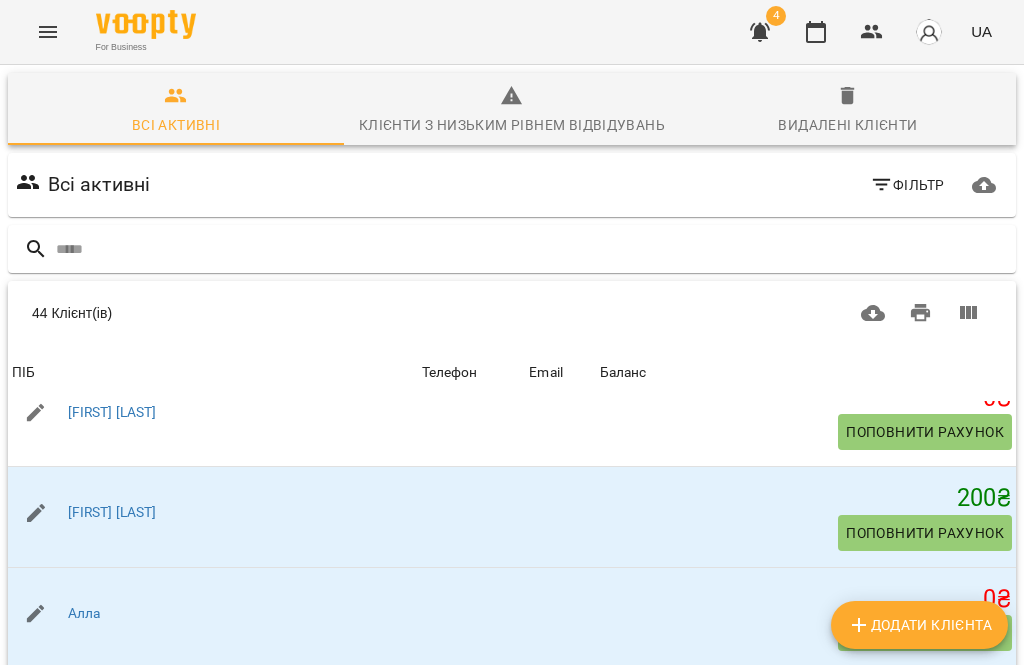 scroll, scrollTop: 234, scrollLeft: 0, axis: vertical 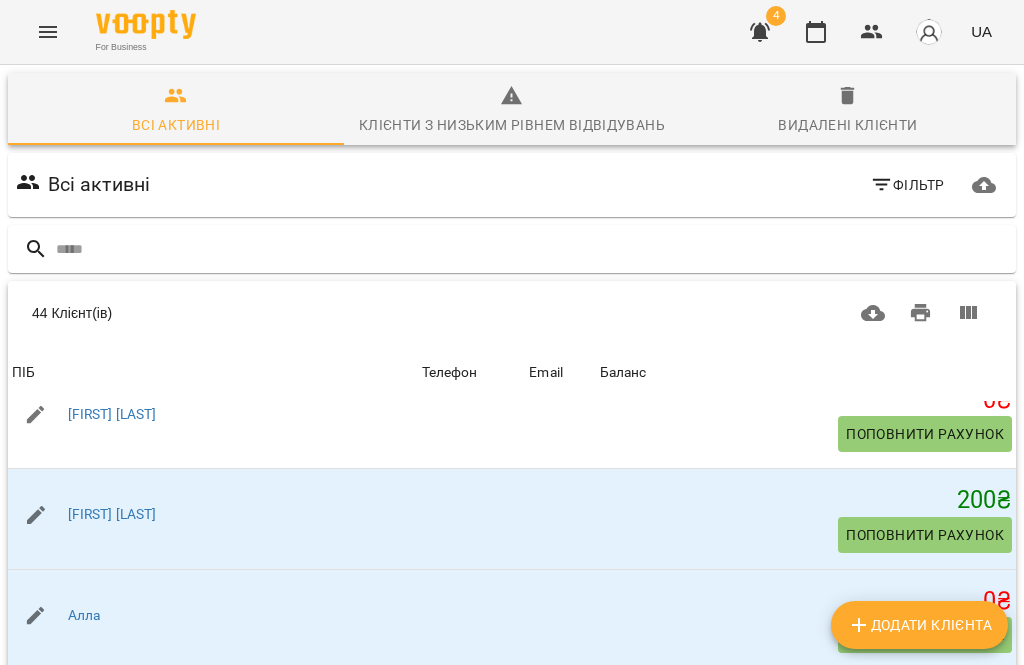 click on "[FIRST] [LAST]" at bounding box center [112, 514] 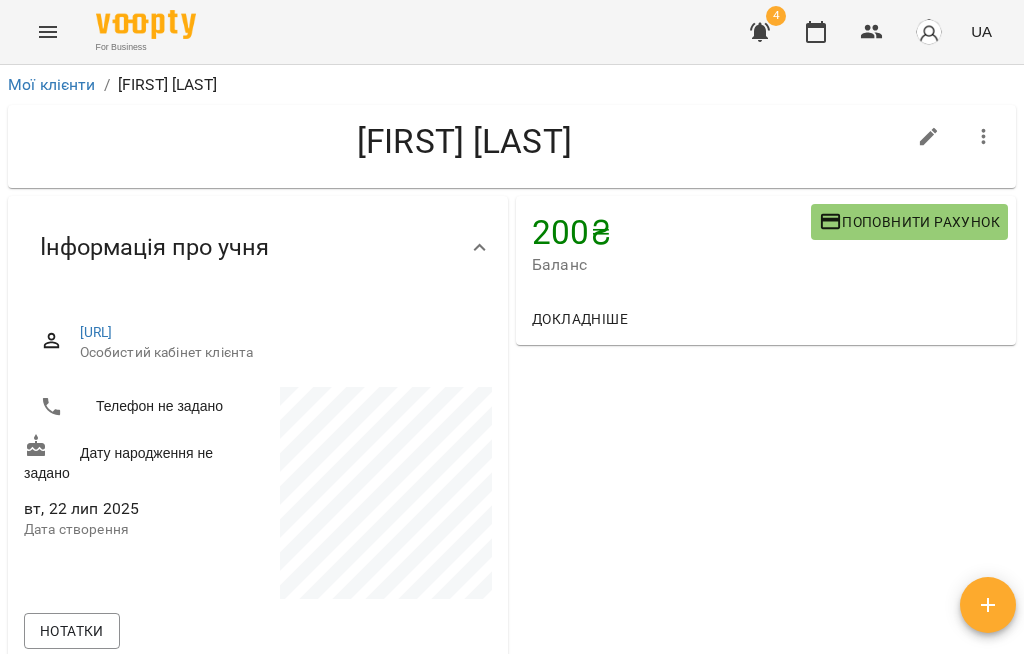 click on "Поповнити рахунок" at bounding box center (909, 222) 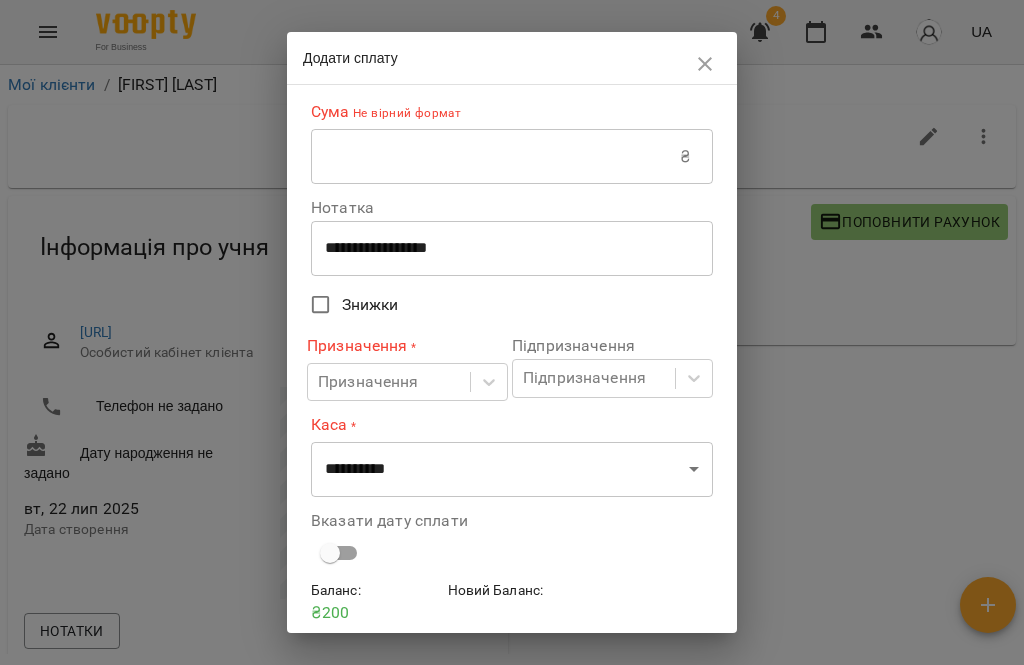click at bounding box center [705, 64] 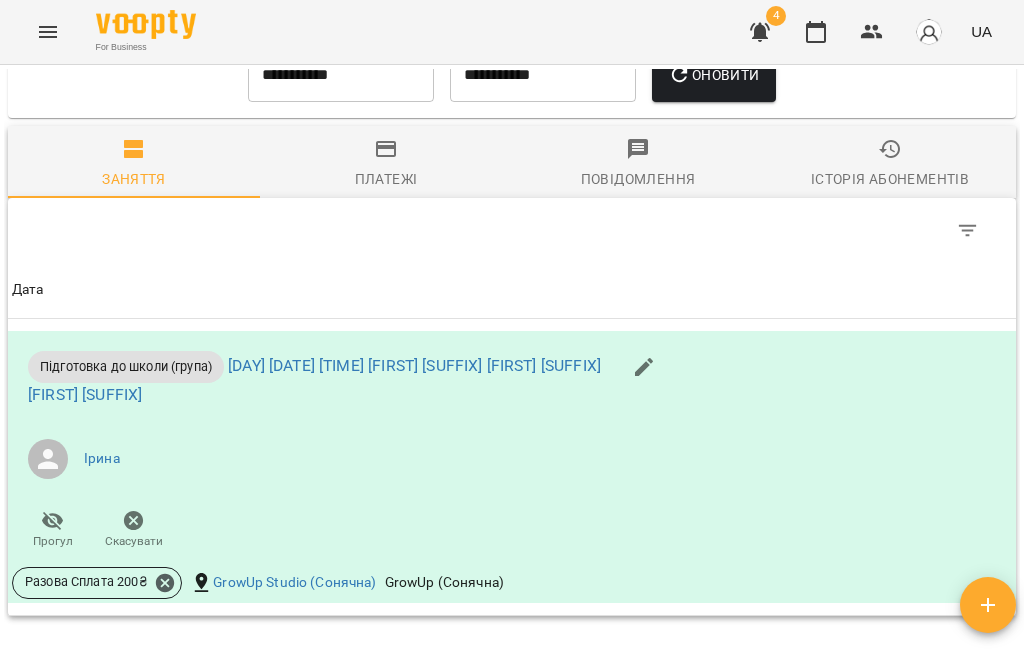 scroll, scrollTop: 896, scrollLeft: 0, axis: vertical 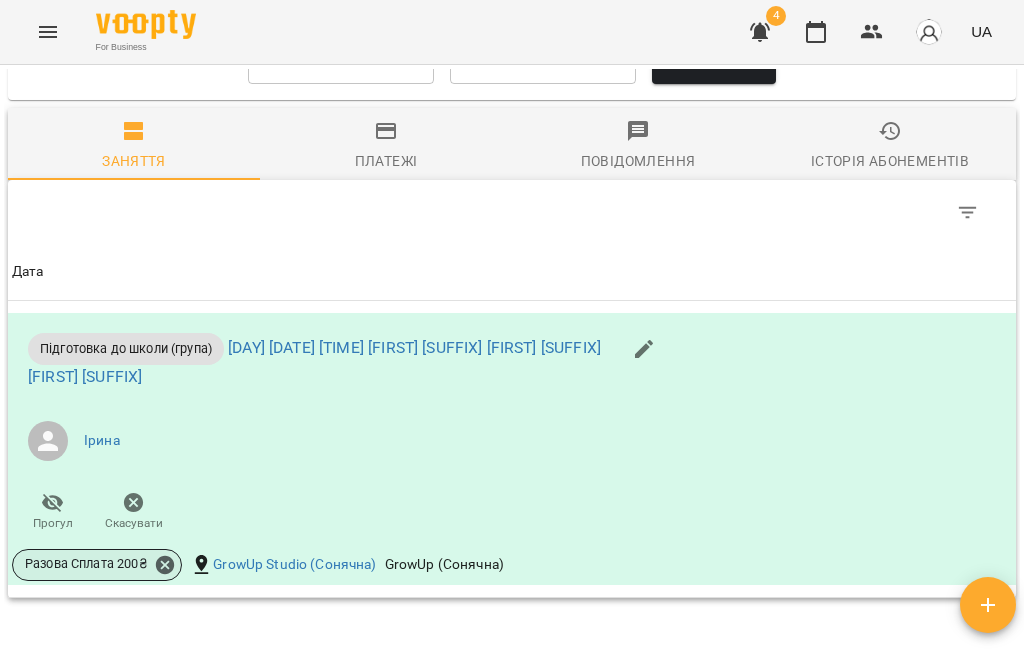 click 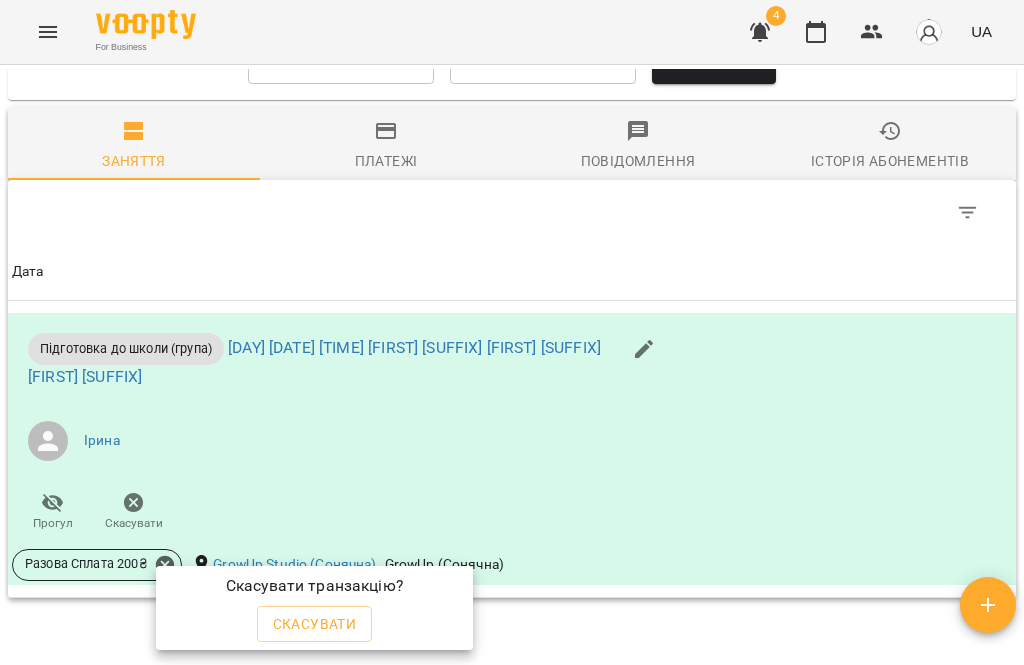 click on "Скасувати" at bounding box center [315, 624] 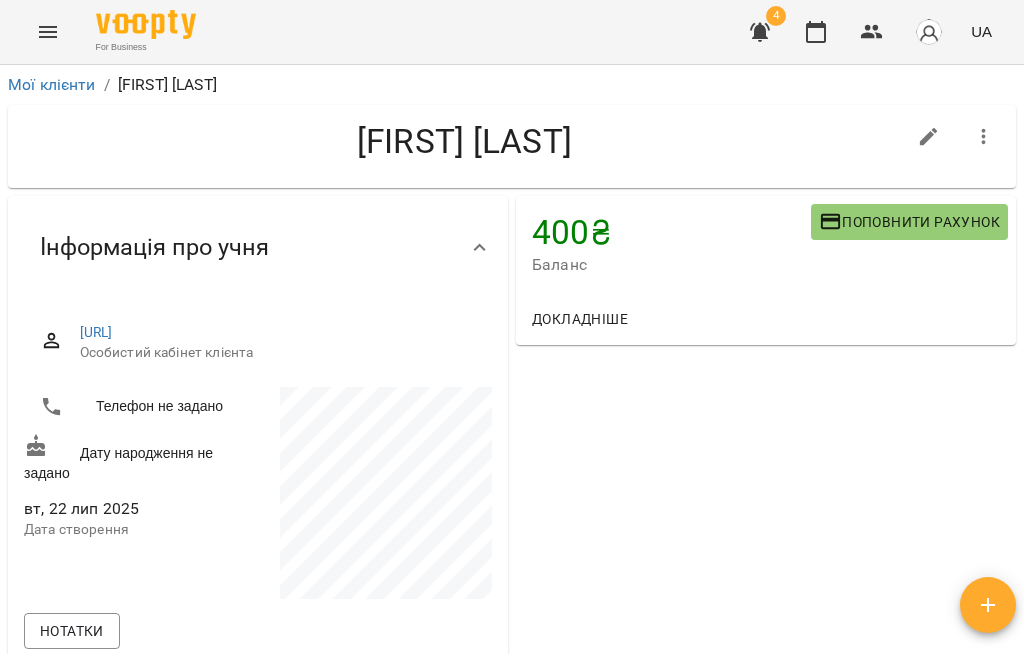 scroll, scrollTop: 0, scrollLeft: 0, axis: both 